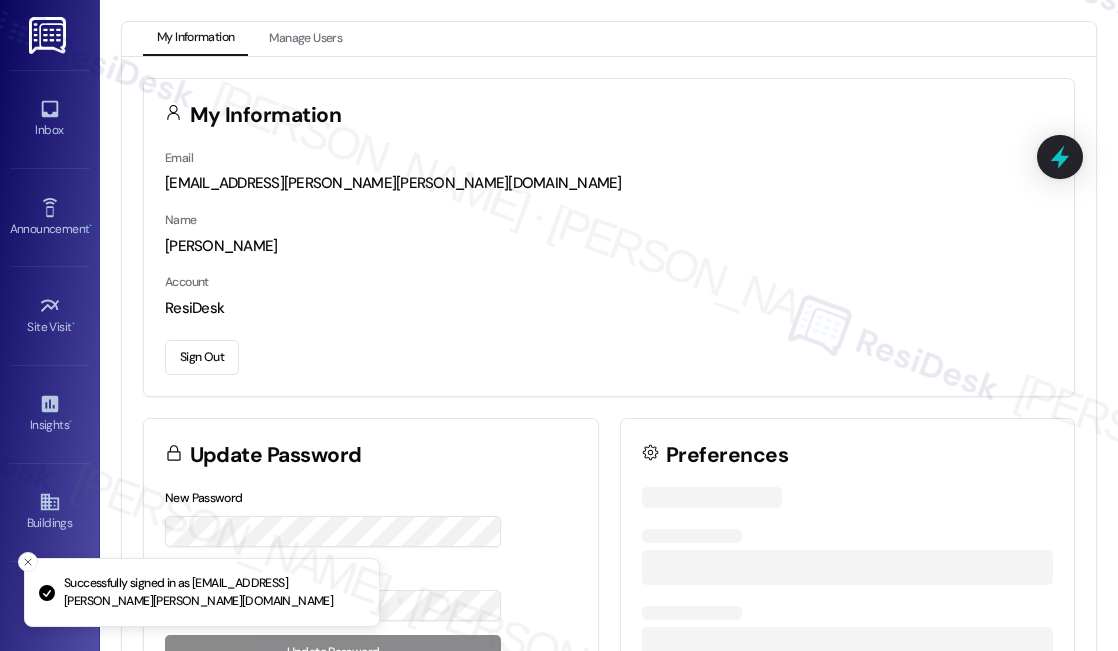 scroll, scrollTop: 0, scrollLeft: 0, axis: both 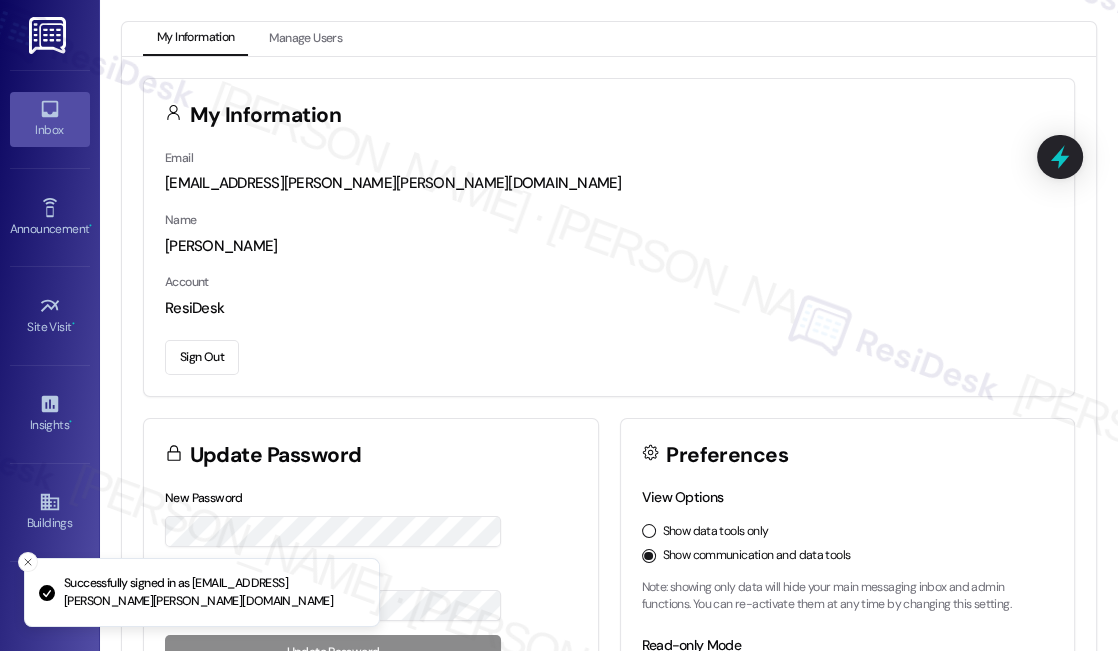 click 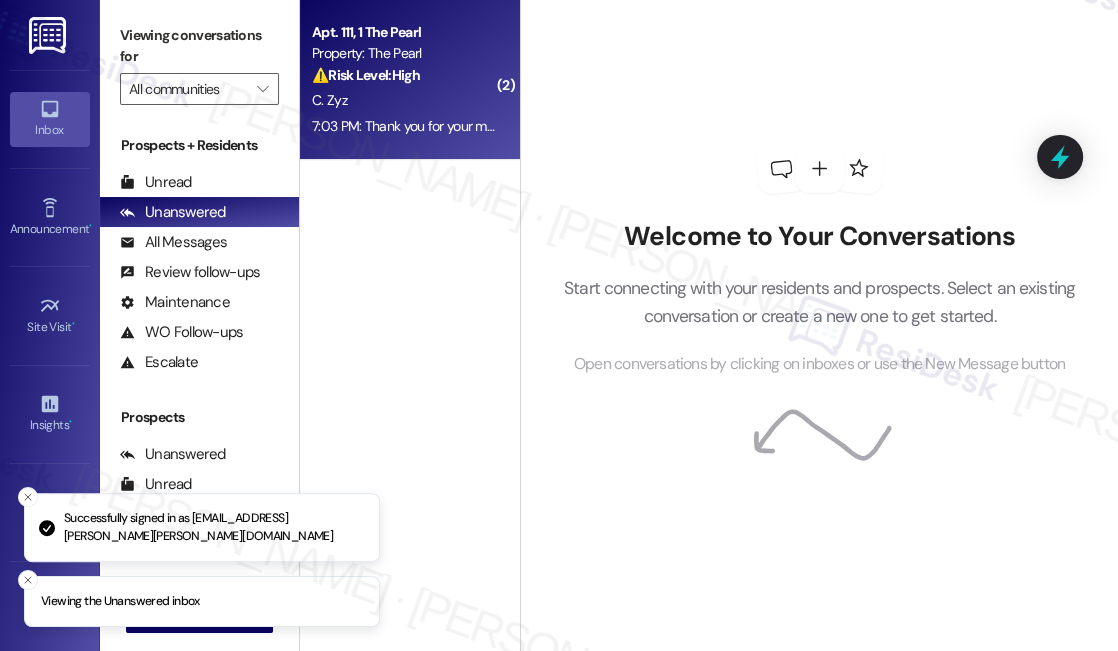 click on "C. Zyz" at bounding box center (404, 100) 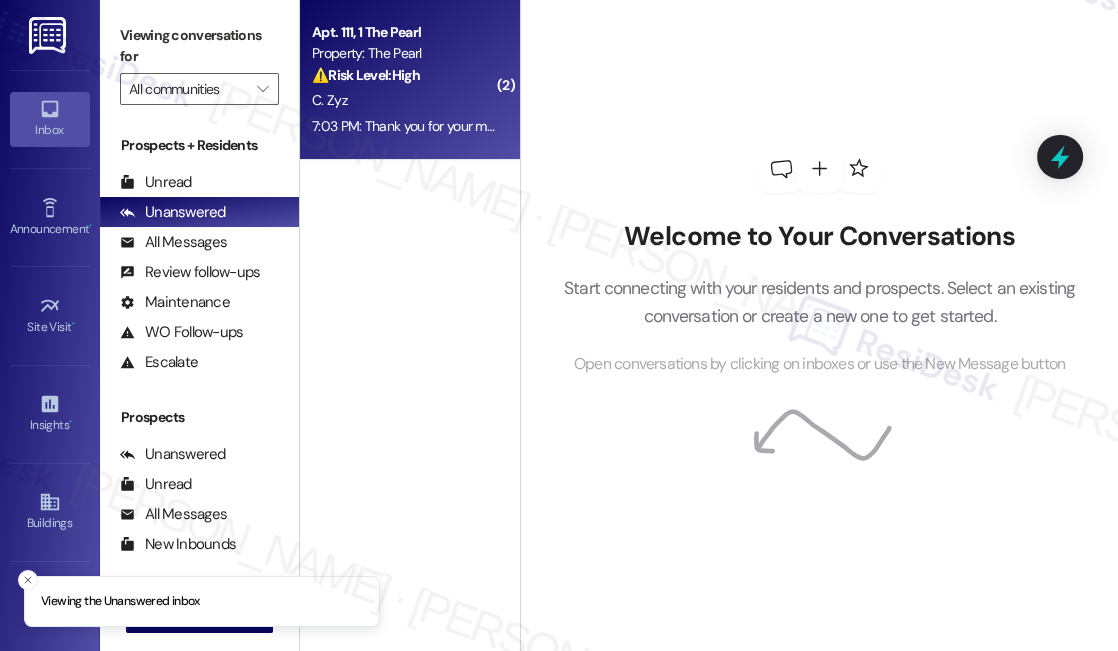click on "⚠️  Risk Level:  High The resident is being billed for an apartment and is requesting access. The resident is questioning whether they are not allowed access to an unoccupied apartment they are being billed for, which indicates a billing/access issue that needs to be resolved urgently to avoid further billing discrepancies or potential legal issues." at bounding box center [404, 75] 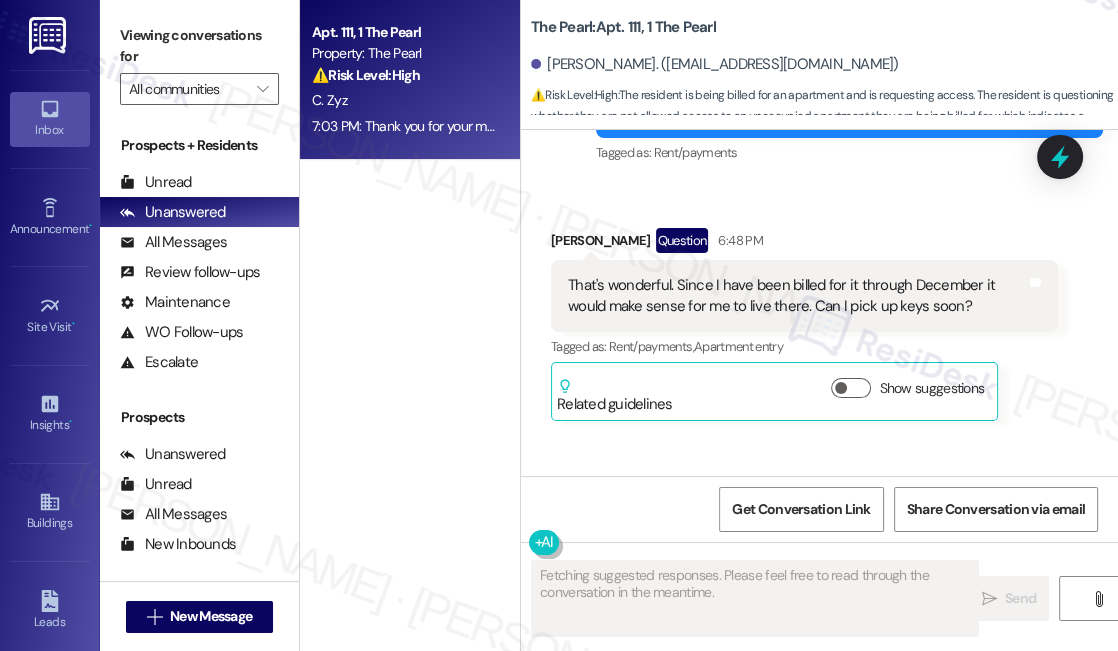 scroll, scrollTop: 37111, scrollLeft: 0, axis: vertical 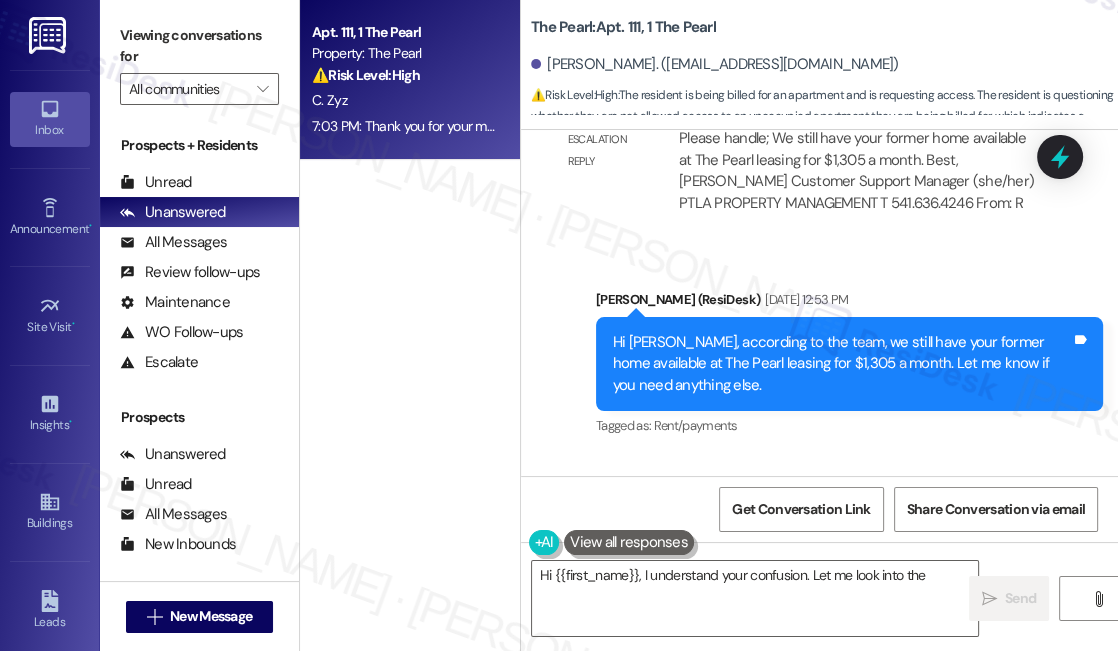 click on "That's wonderful. Since I have been billed for it through December it would make sense for me to live there. Can I pick up keys soon?" at bounding box center [797, 569] 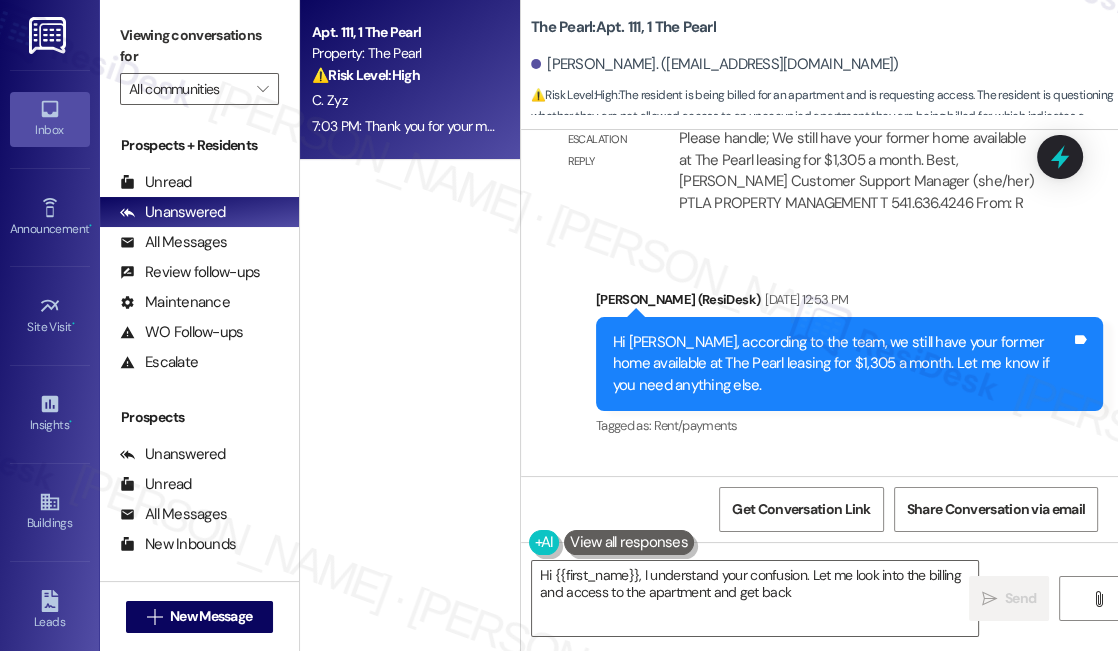 click on "That's wonderful. Since I have been billed for it through December it would make sense for me to live there. Can I pick up keys soon?" at bounding box center (797, 569) 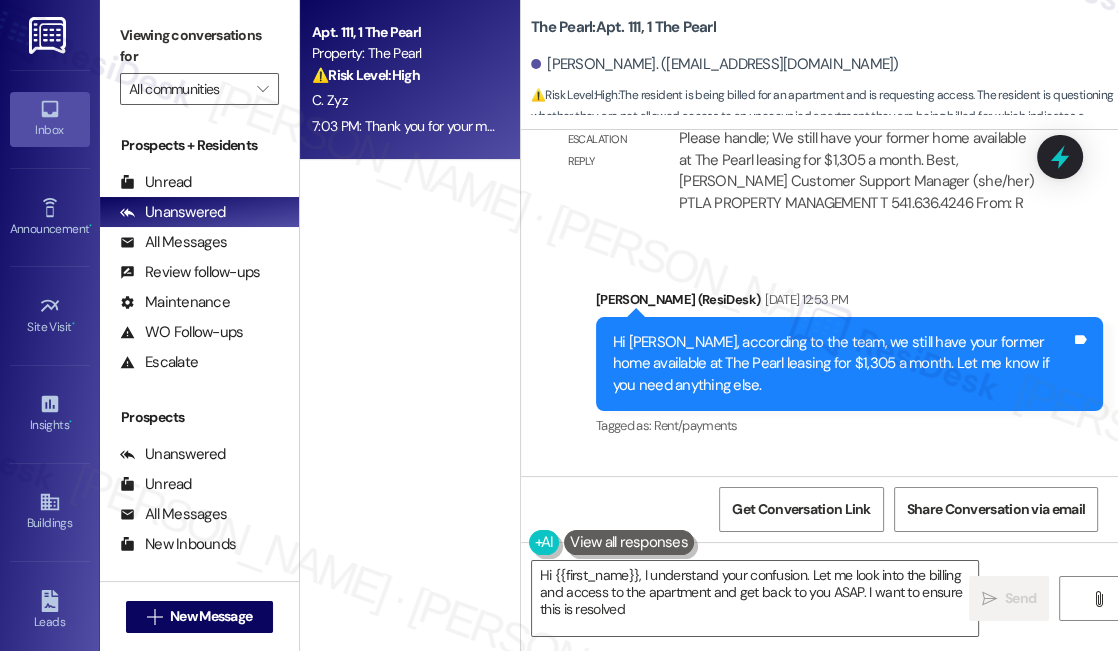 click on "That's wonderful. Since I have been billed for it through December it would make sense for me to live there. Can I pick up keys soon?" at bounding box center (797, 569) 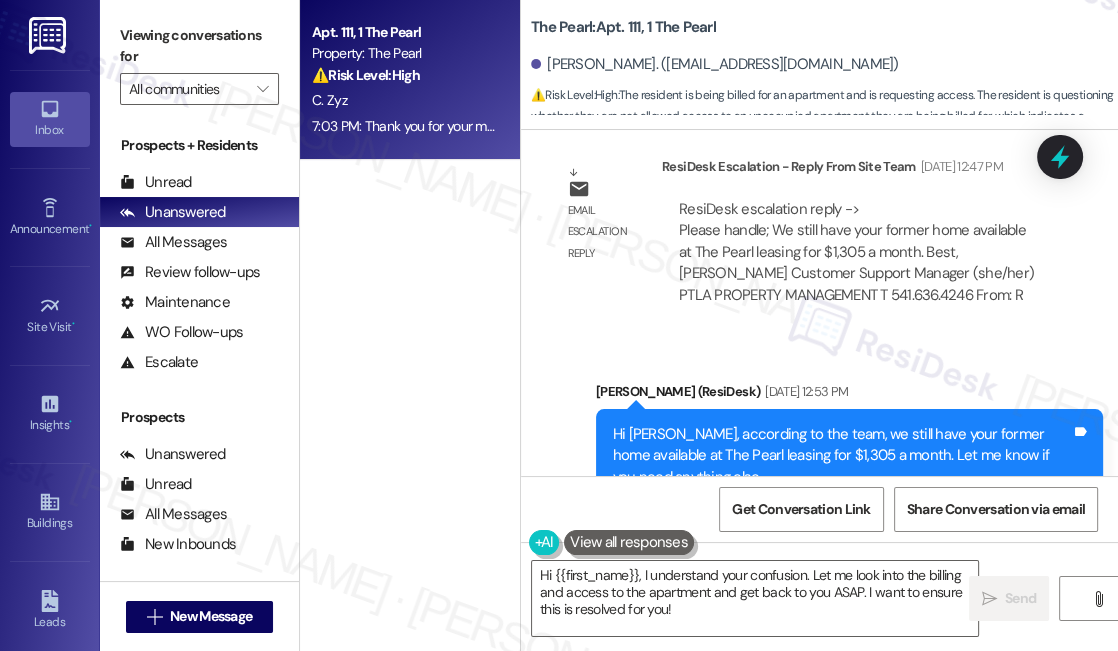 scroll, scrollTop: 36929, scrollLeft: 0, axis: vertical 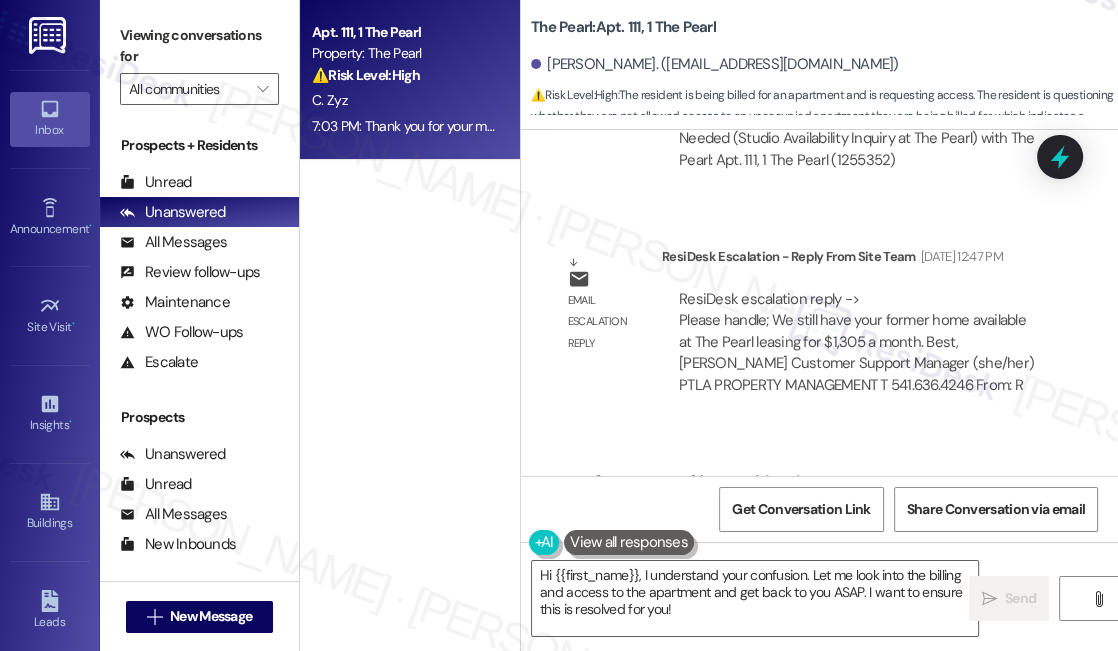 click on "Hi [PERSON_NAME], according to the team, we still have your former home available at The Pearl leasing for $1,305 a month. Let me know if you need anything else." at bounding box center (842, 546) 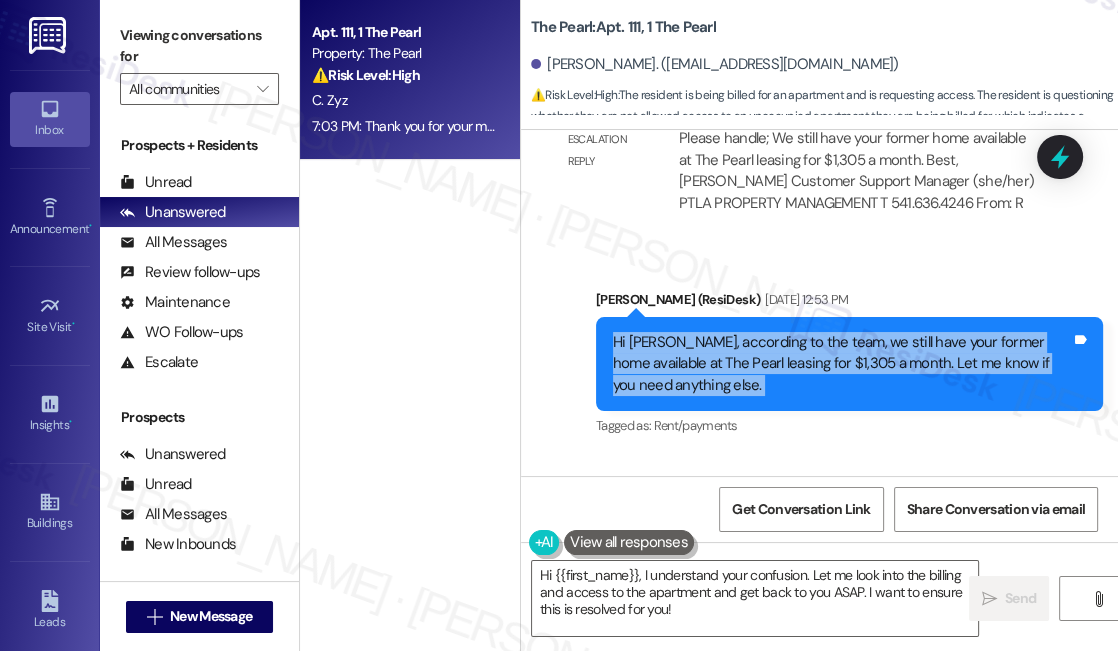 scroll, scrollTop: 37202, scrollLeft: 0, axis: vertical 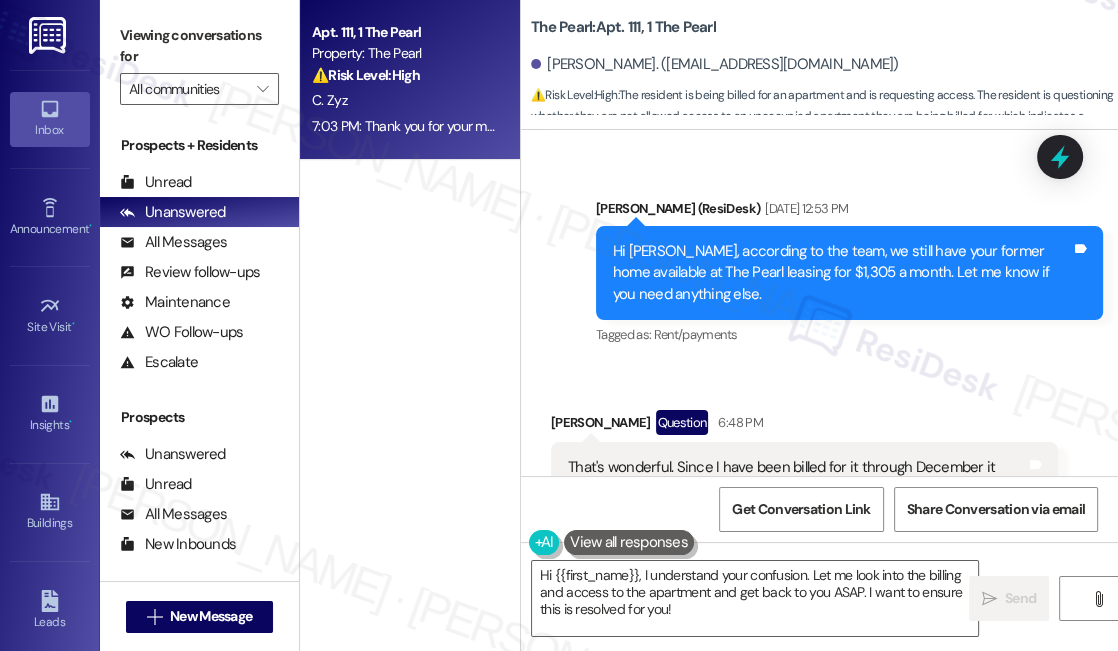 click on "That's wonderful. Since I have been billed for it through December it would make sense for me to live there. Can I pick up keys soon?" at bounding box center [797, 478] 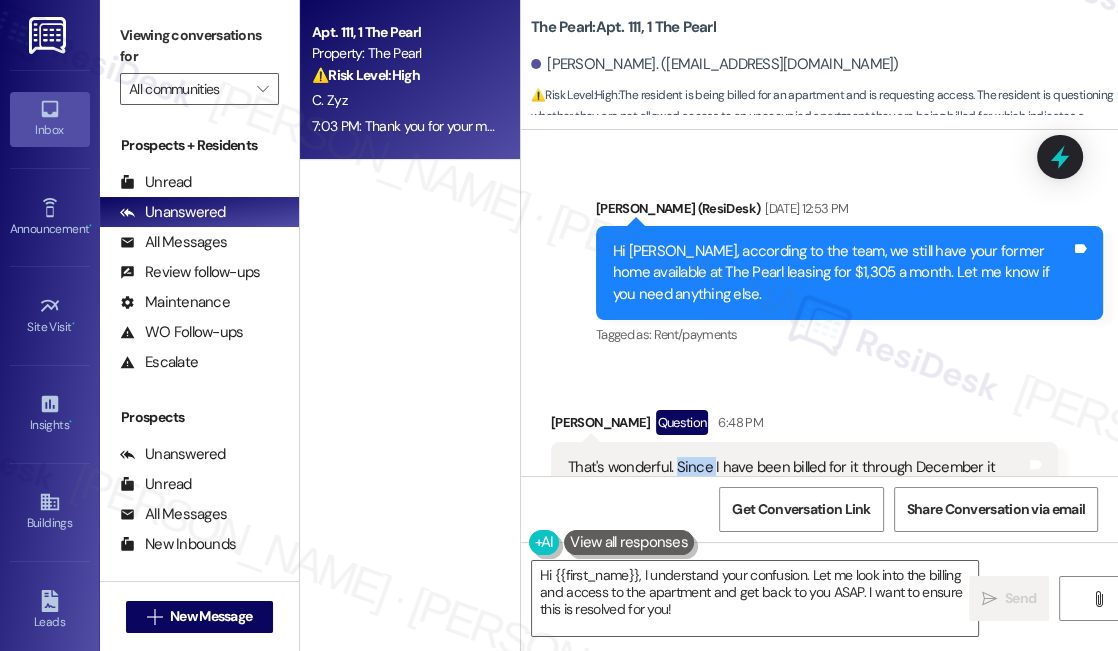 click on "That's wonderful. Since I have been billed for it through December it would make sense for me to live there. Can I pick up keys soon?" at bounding box center (797, 478) 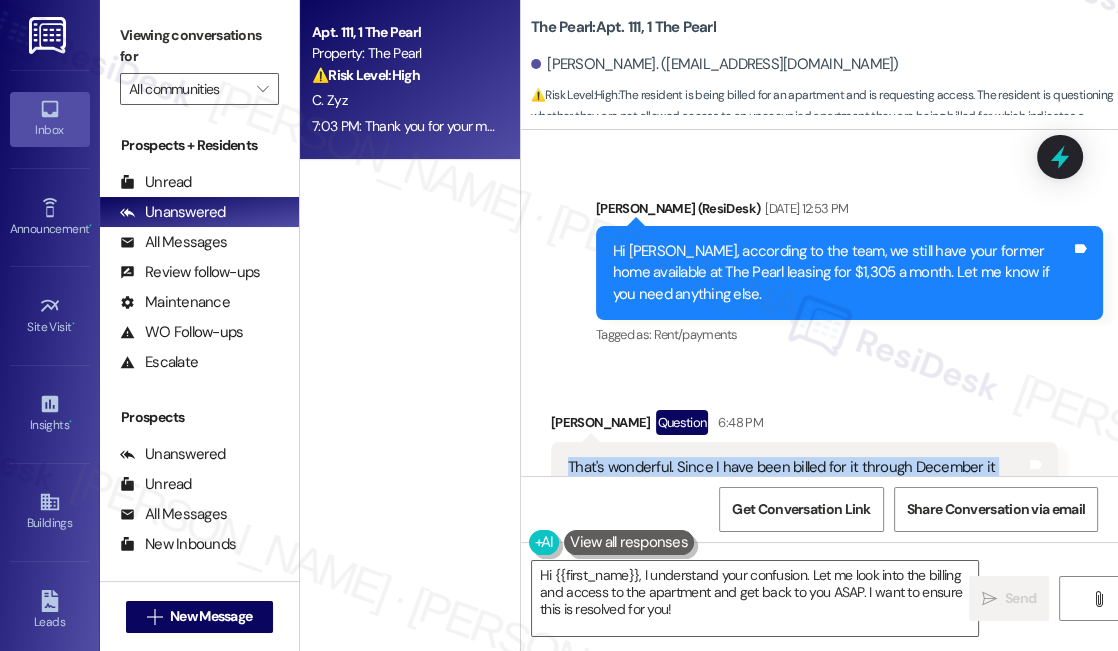 click on "That's wonderful. Since I have been billed for it through December it would make sense for me to live there. Can I pick up keys soon?" at bounding box center [797, 478] 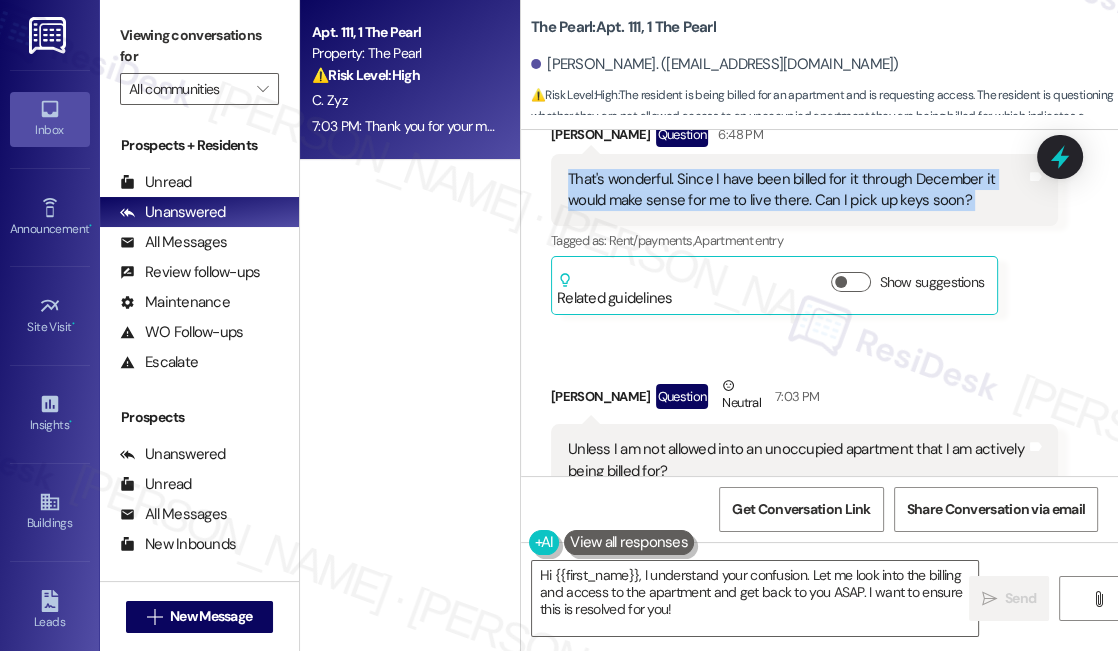scroll, scrollTop: 37475, scrollLeft: 0, axis: vertical 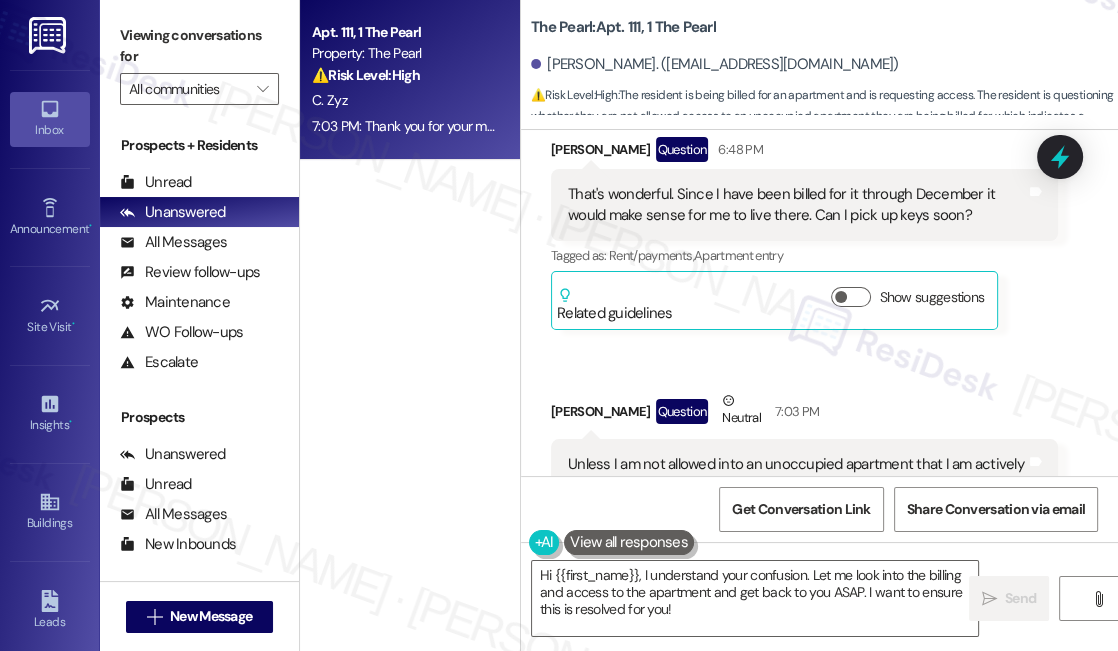 click on "Unless I am not allowed into an unoccupied apartment that I am actively being billed for?" at bounding box center (797, 475) 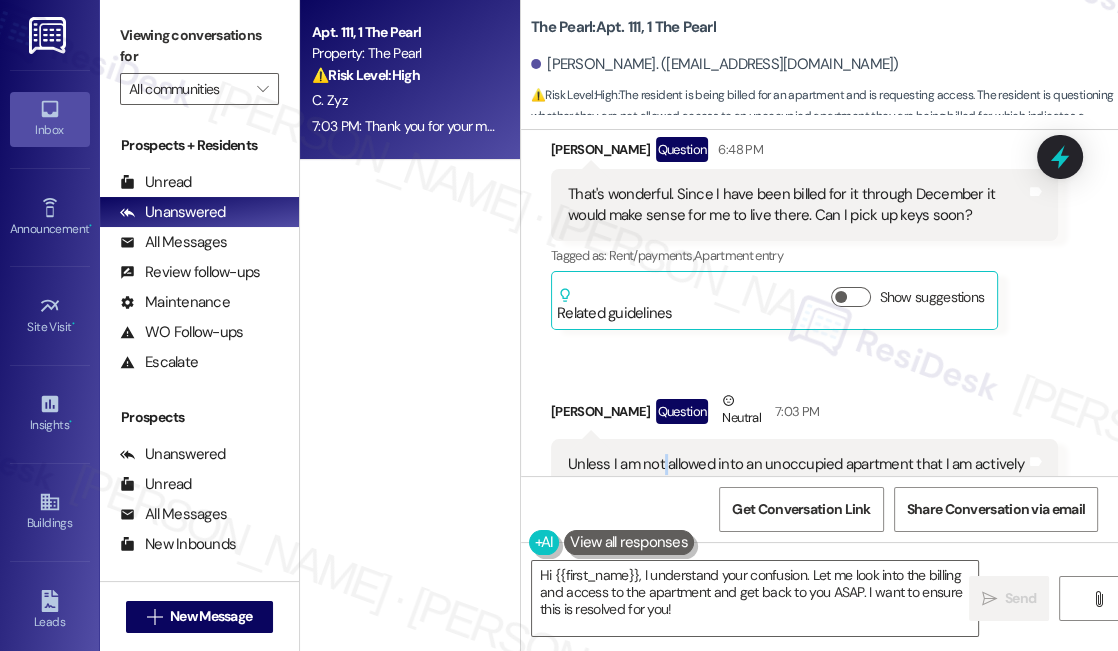 click on "Unless I am not allowed into an unoccupied apartment that I am actively being billed for?" at bounding box center (797, 475) 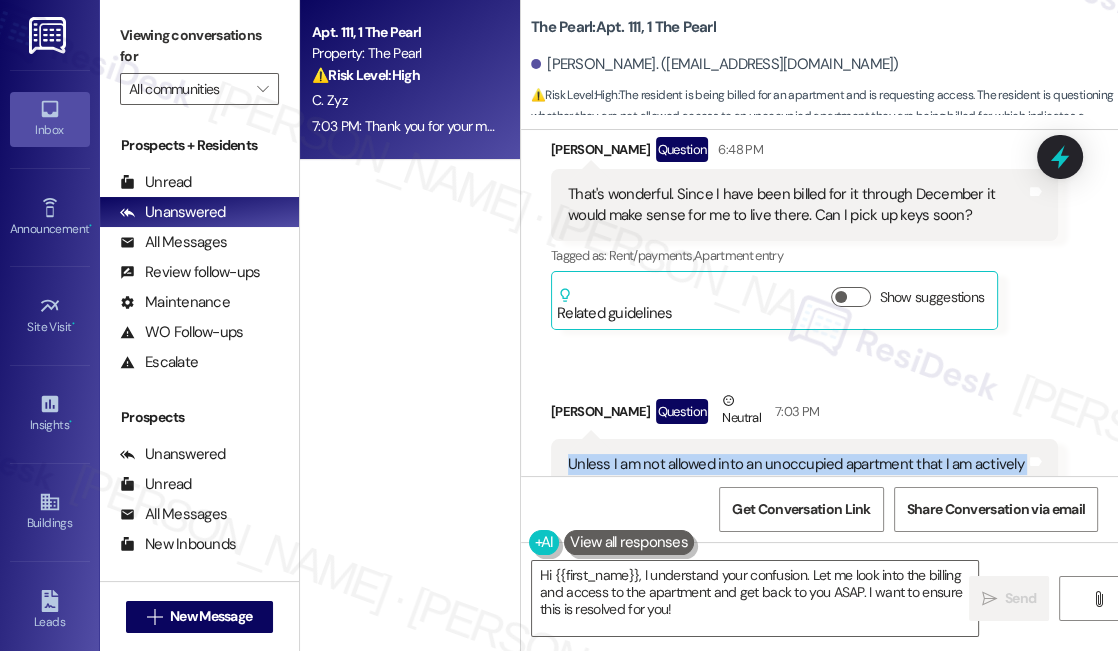 click on "Unless I am not allowed into an unoccupied apartment that I am actively being billed for?" at bounding box center (797, 475) 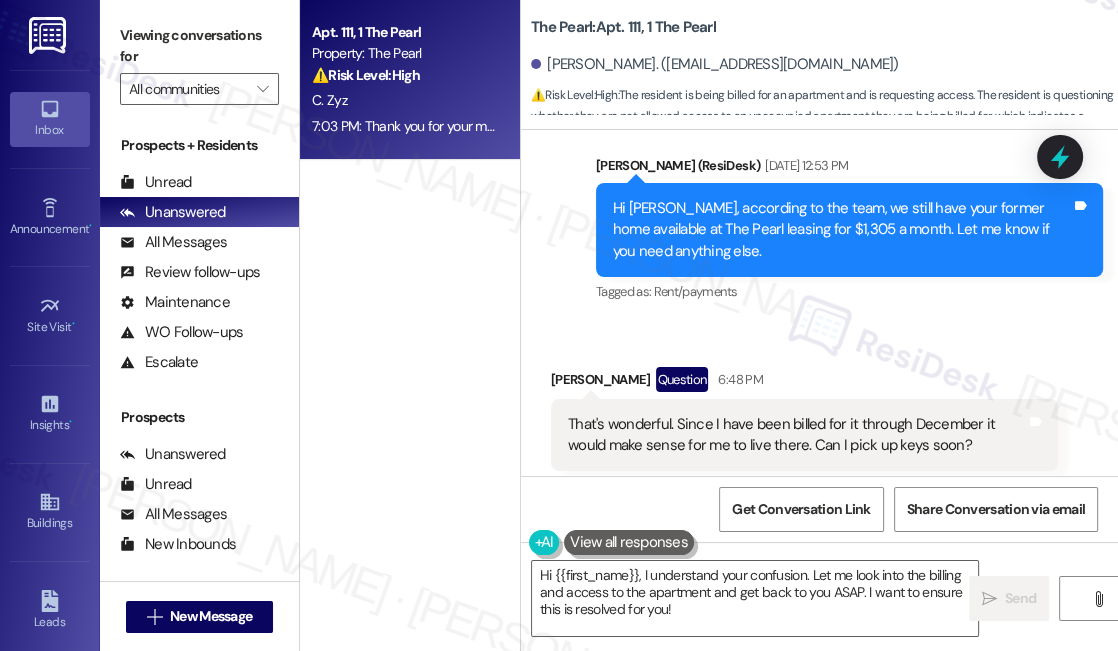 scroll, scrollTop: 37202, scrollLeft: 0, axis: vertical 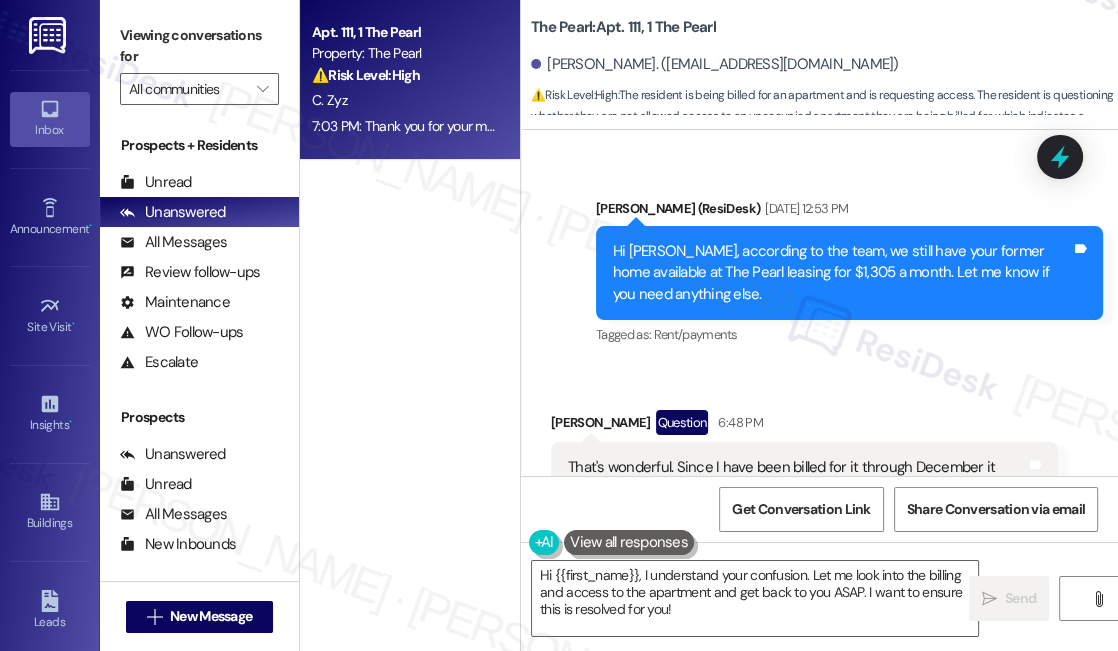click on "That's wonderful. Since I have been billed for it through December it would make sense for me to live there. Can I pick up keys soon?" at bounding box center [797, 478] 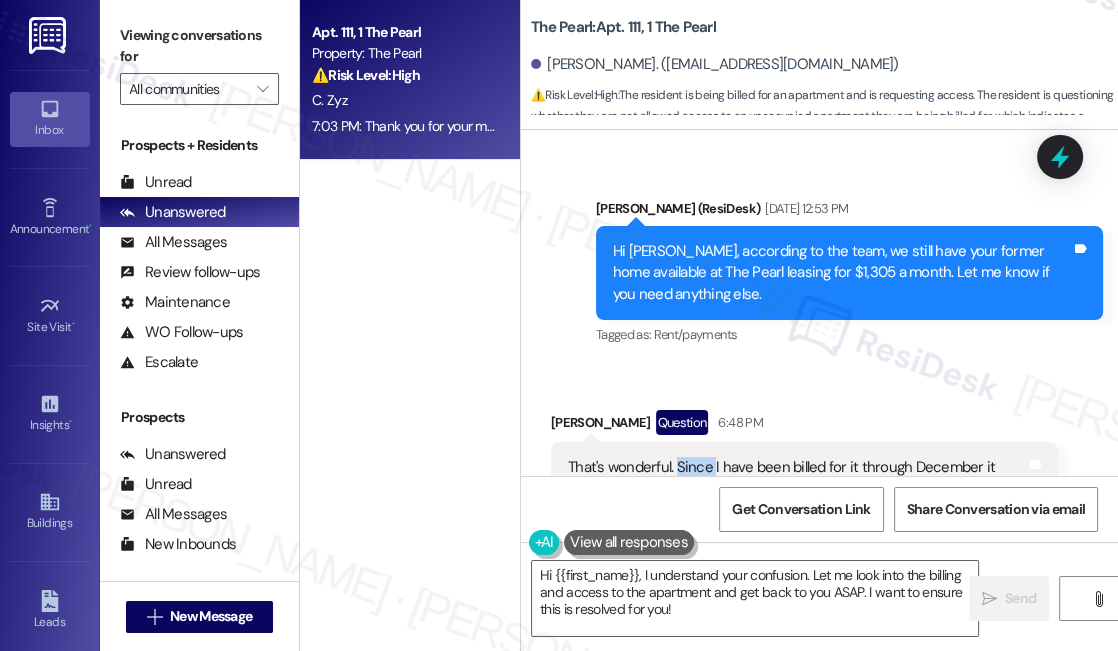 click on "That's wonderful. Since I have been billed for it through December it would make sense for me to live there. Can I pick up keys soon?" at bounding box center [797, 478] 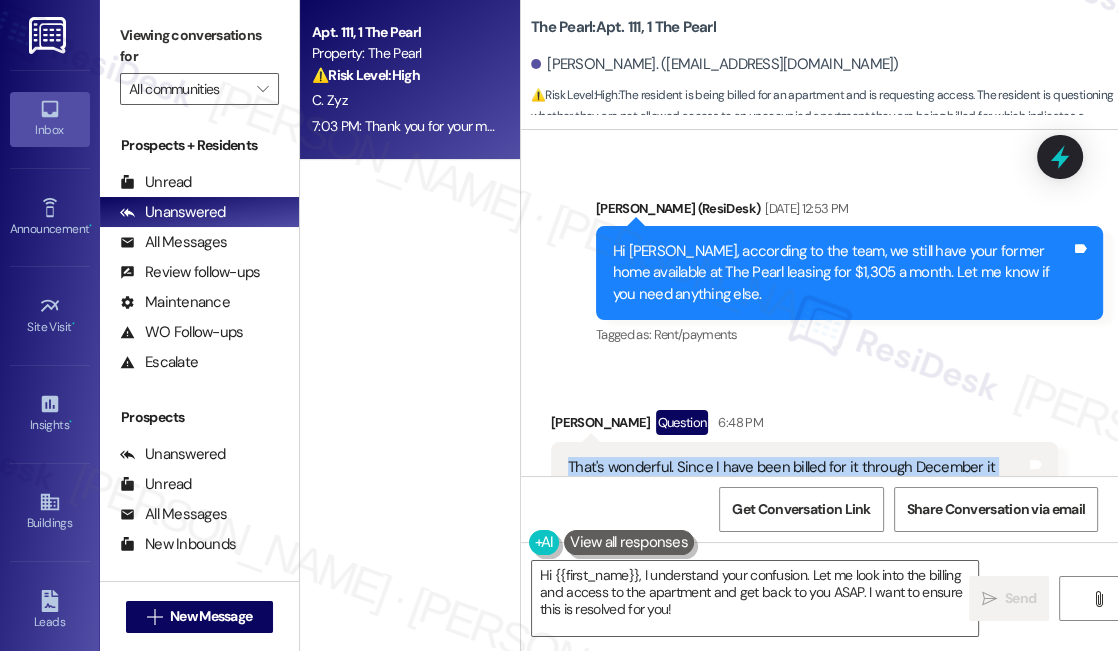 click on "That's wonderful. Since I have been billed for it through December it would make sense for me to live there. Can I pick up keys soon?" at bounding box center [797, 478] 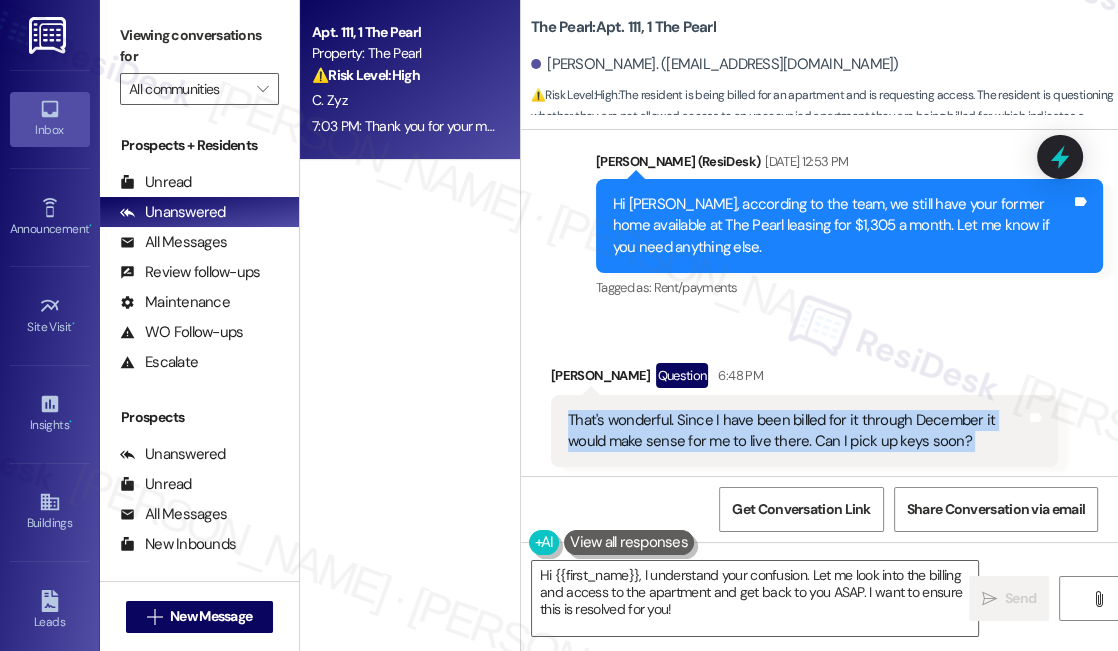 scroll, scrollTop: 37293, scrollLeft: 0, axis: vertical 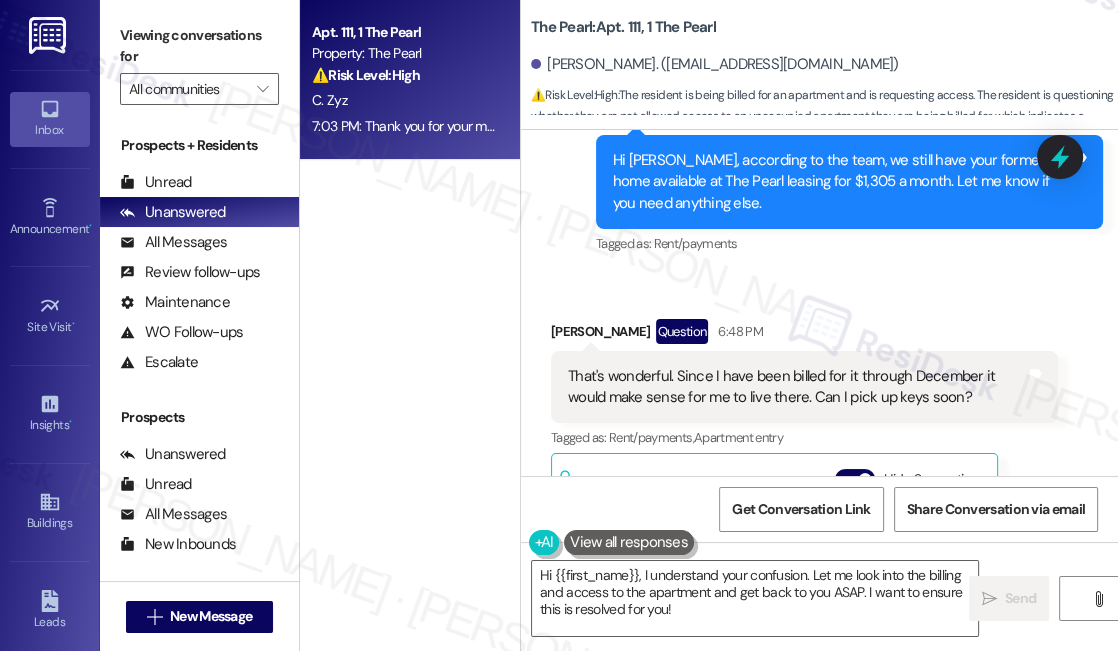 click on "Viewing conversations for All communities " at bounding box center (199, 62) 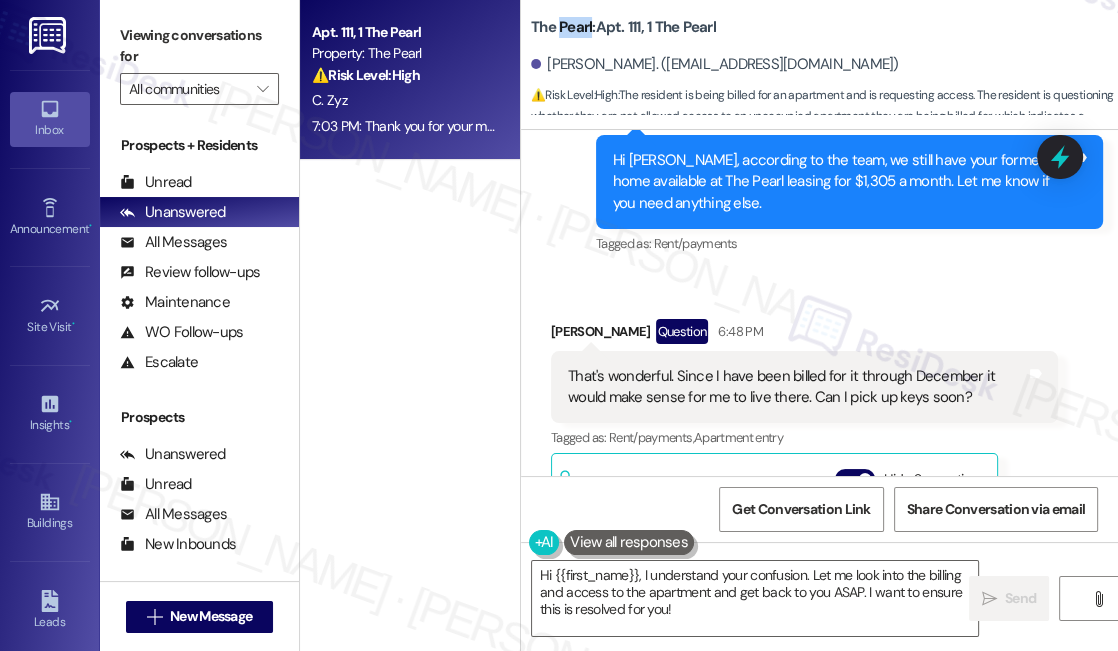 click on "The Pearl:  Apt. 111, 1 The Pearl" at bounding box center (623, 27) 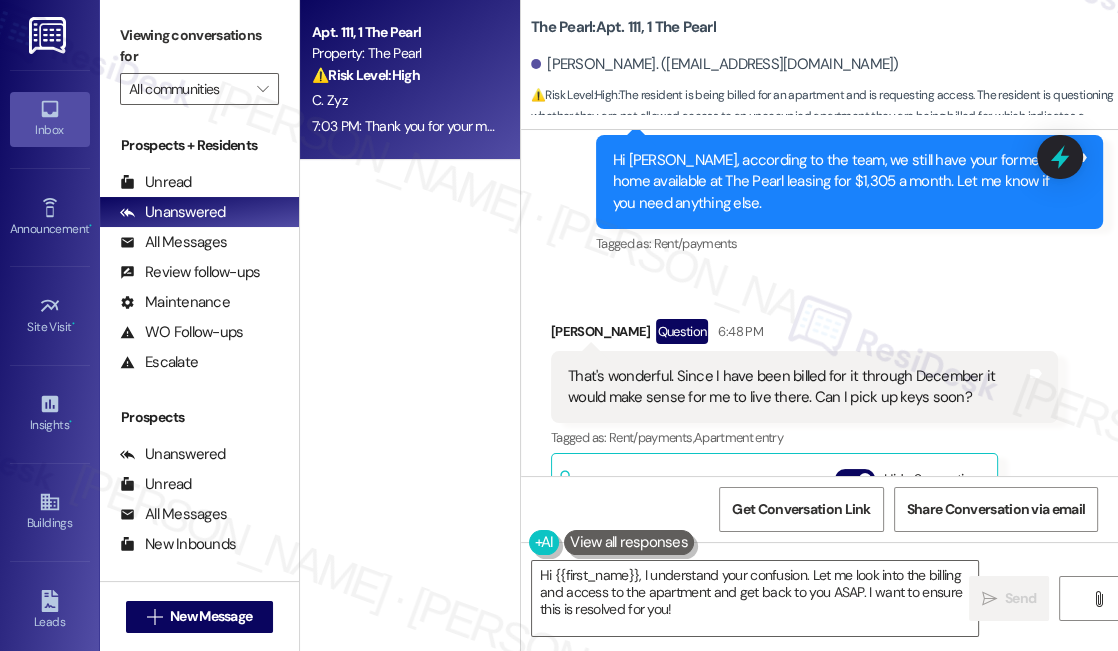click on "Viewing conversations for All communities " at bounding box center [199, 62] 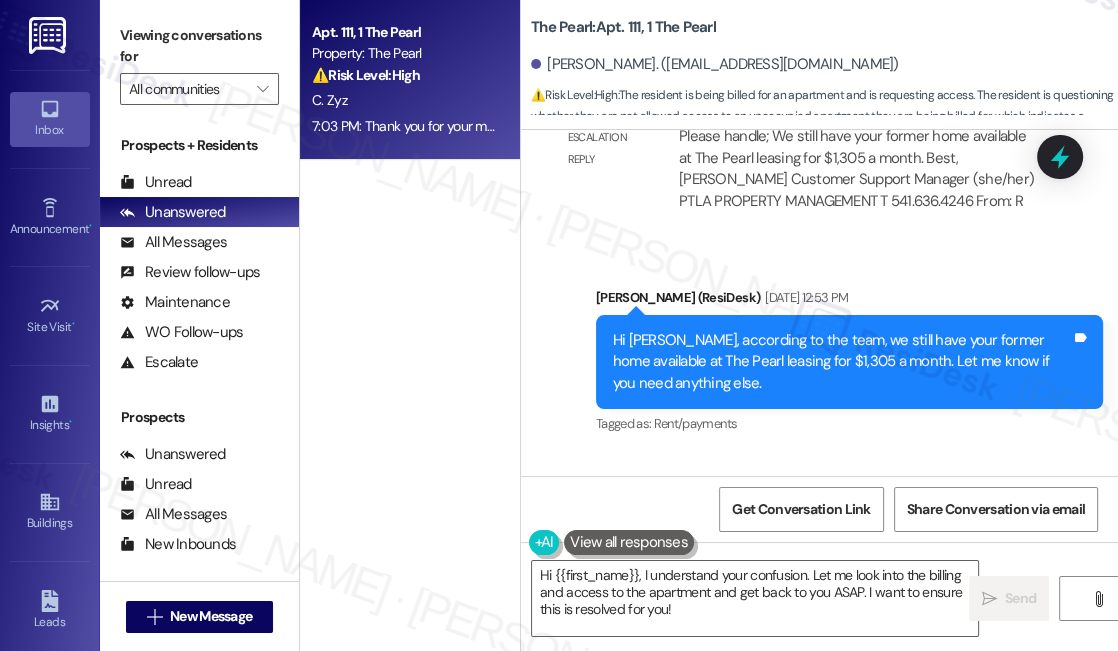scroll, scrollTop: 37112, scrollLeft: 0, axis: vertical 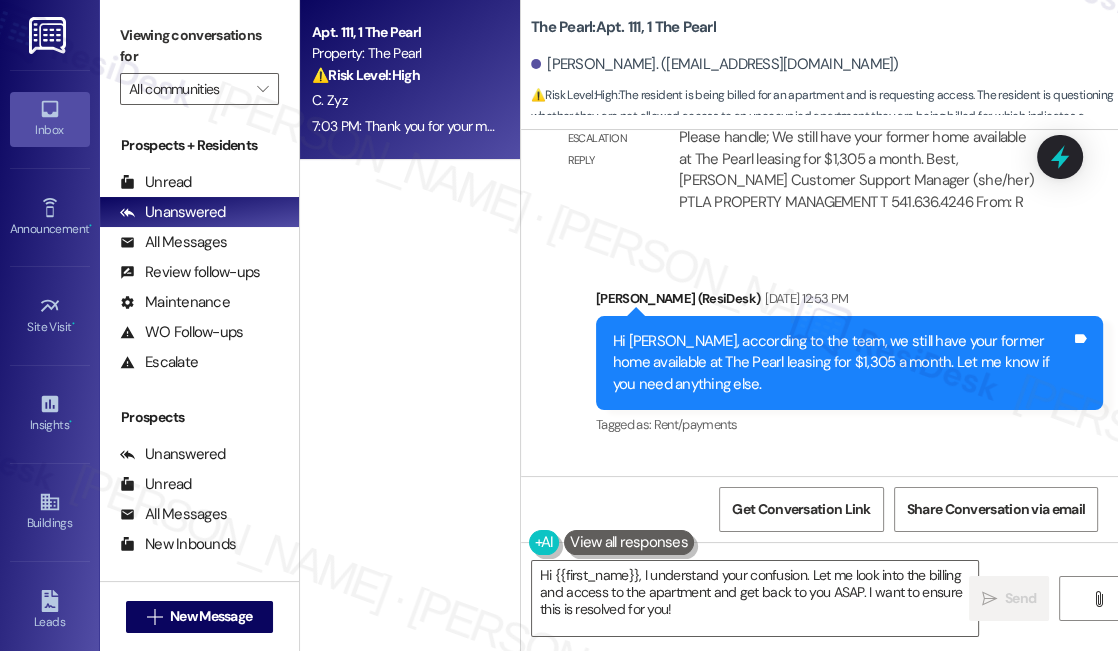 drag, startPoint x: 677, startPoint y: 355, endPoint x: 974, endPoint y: 387, distance: 298.71893 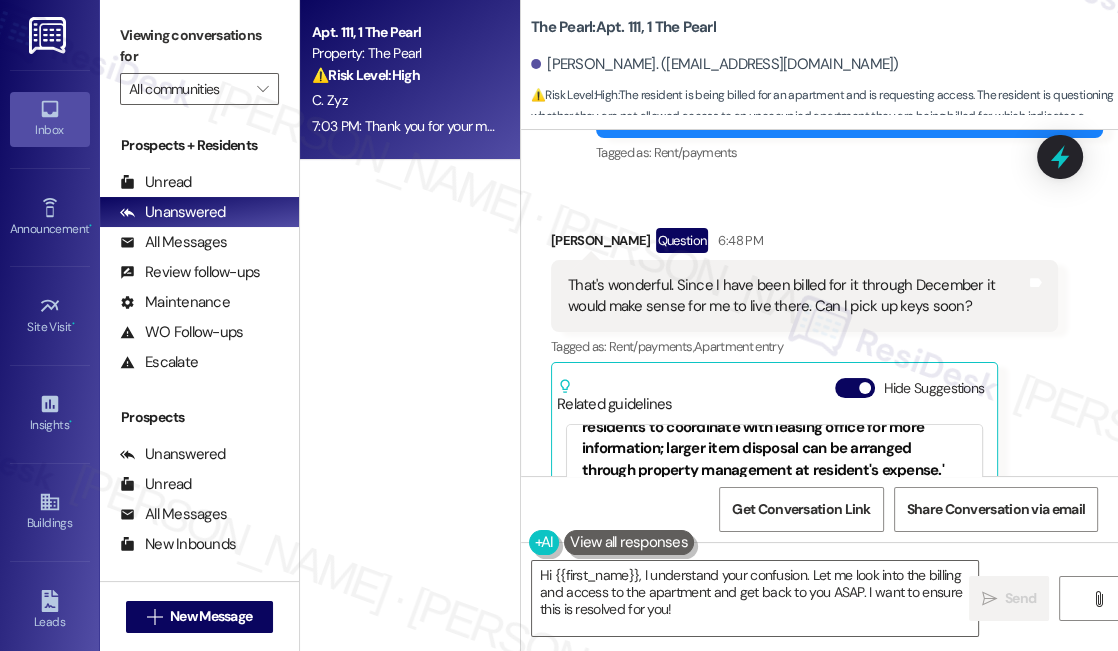 scroll, scrollTop: 90, scrollLeft: 0, axis: vertical 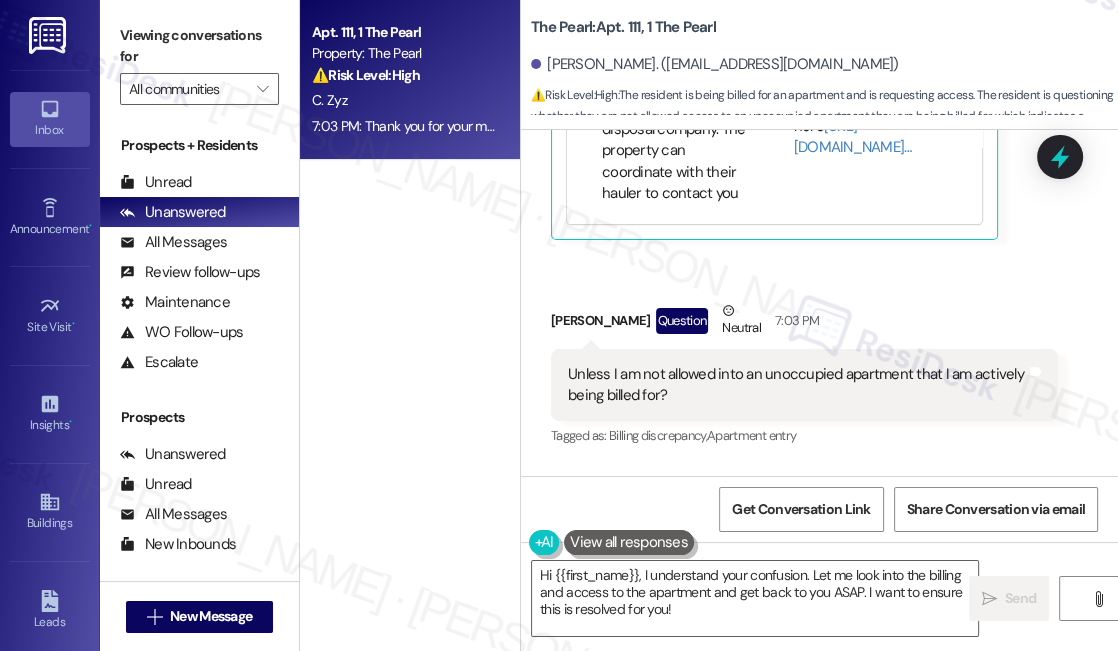 click on "Unless I am not allowed into an unoccupied apartment that I am actively being billed for?" at bounding box center (797, 385) 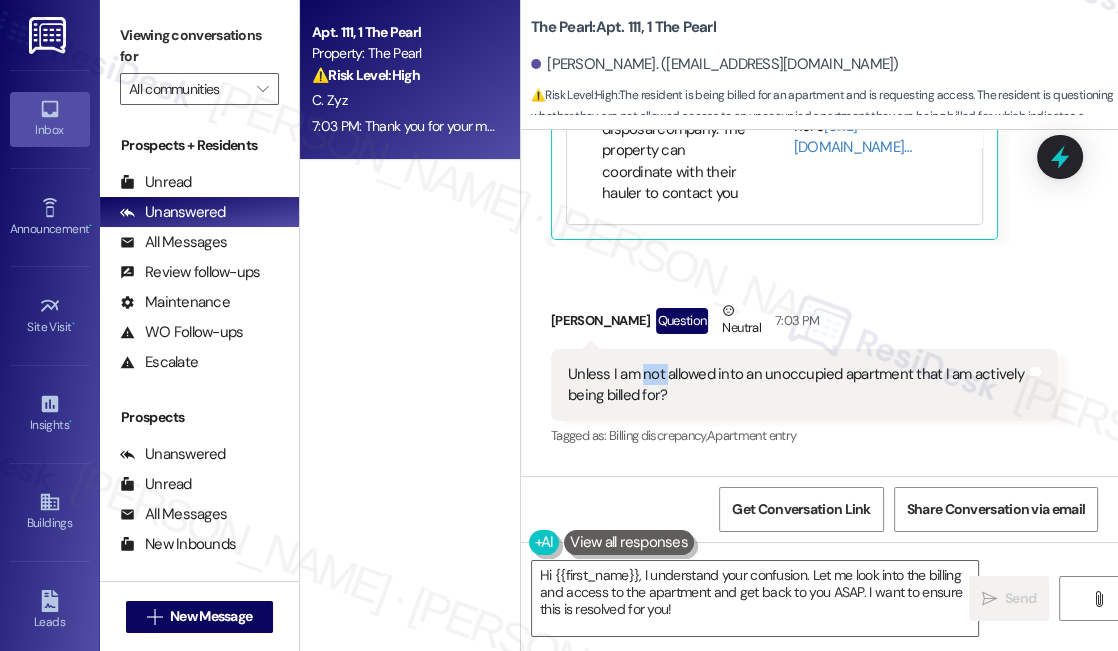 click on "Unless I am not allowed into an unoccupied apartment that I am actively being billed for?" at bounding box center [797, 385] 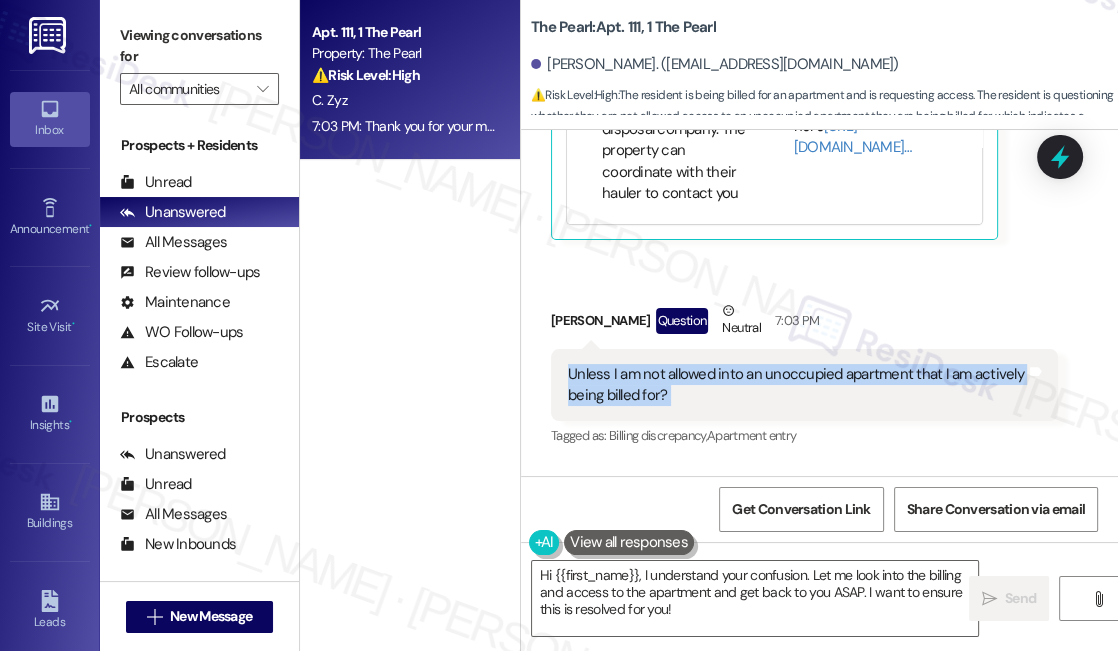 click on "Unless I am not allowed into an unoccupied apartment that I am actively being billed for?" at bounding box center [797, 385] 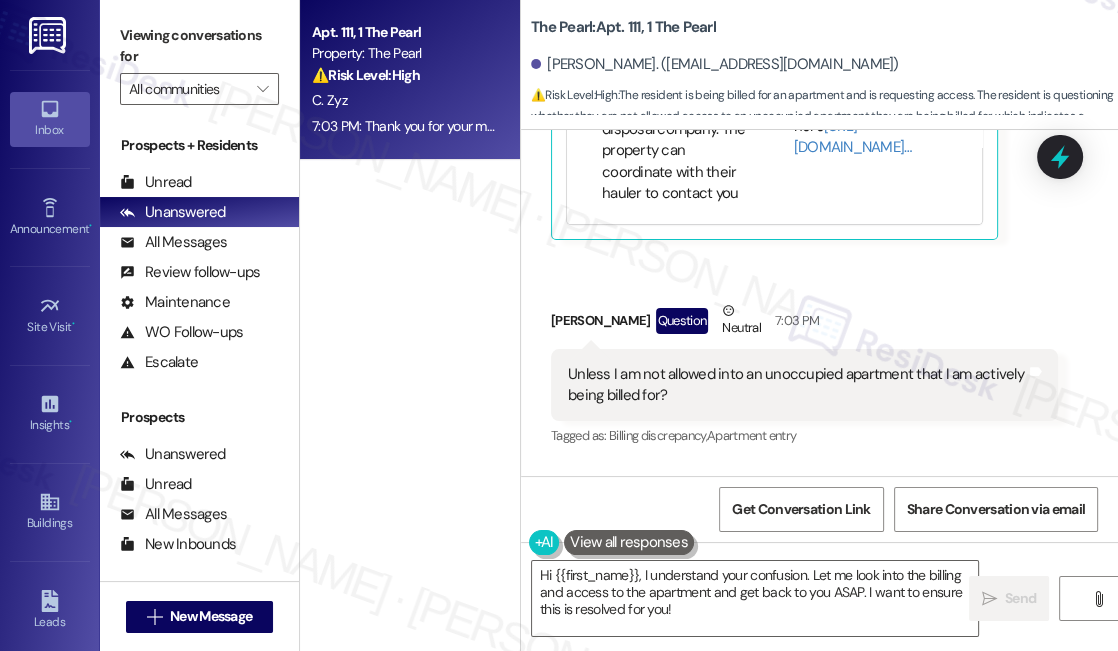 click on "Viewing conversations for" at bounding box center [199, 46] 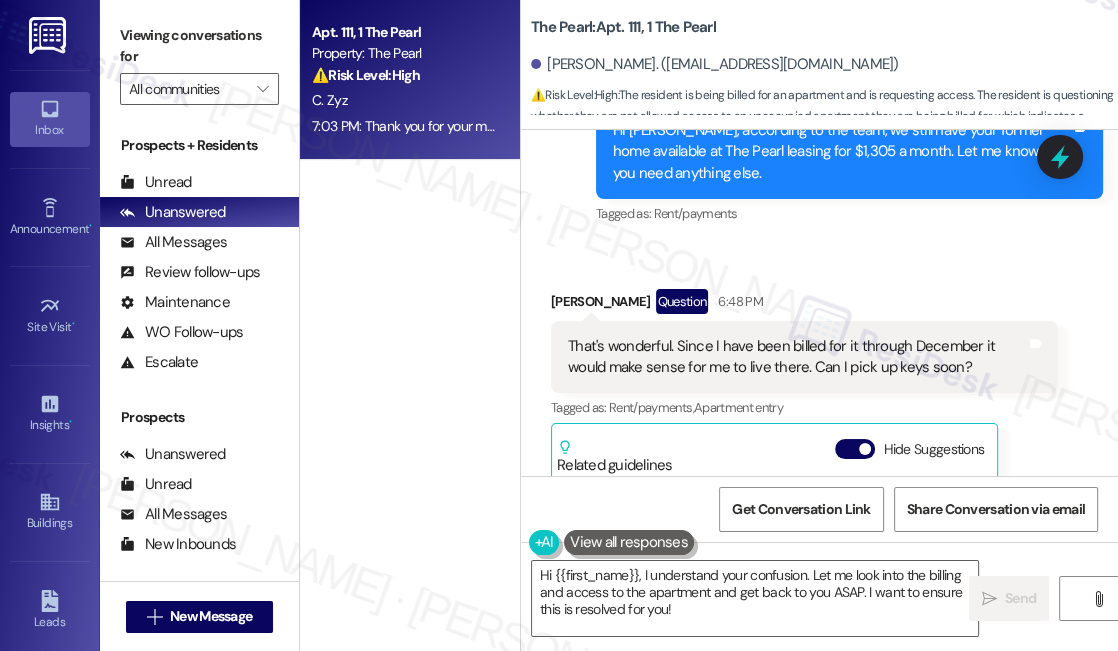 scroll, scrollTop: 37280, scrollLeft: 0, axis: vertical 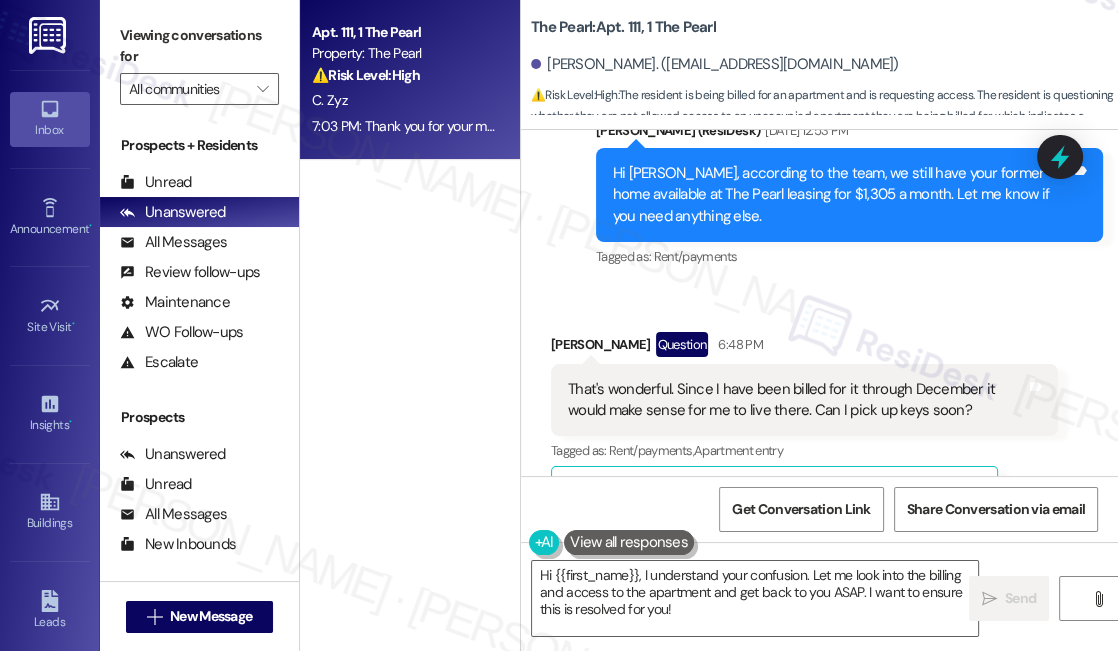 click on "That's wonderful. Since I have been billed for it through December it would make sense for me to live there. Can I pick up keys soon?" at bounding box center (797, 400) 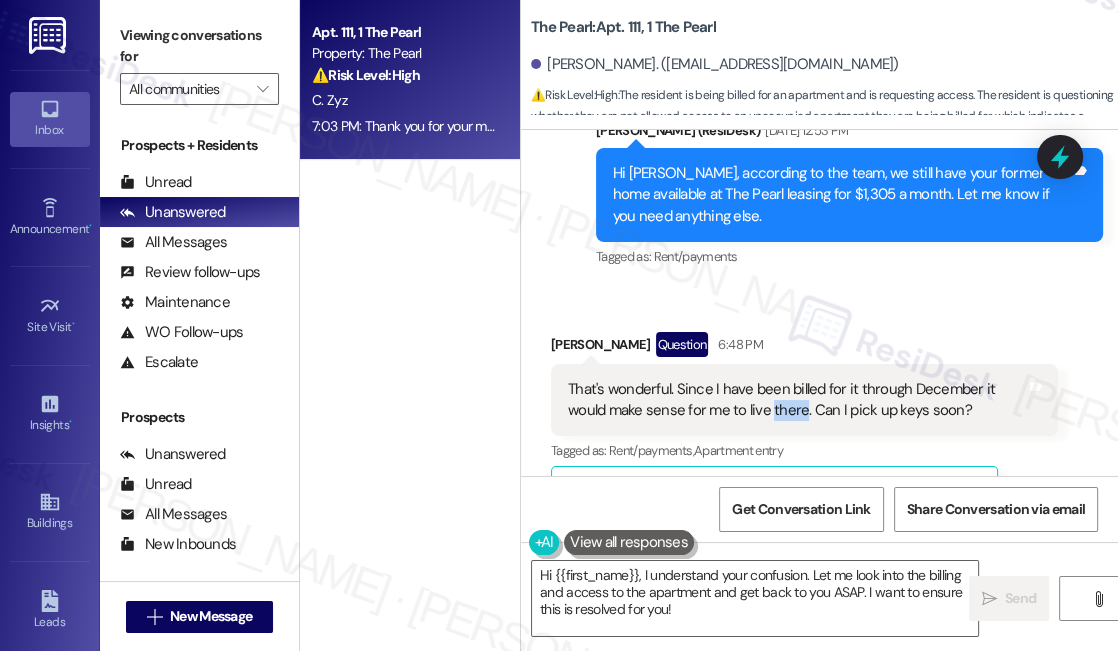 click on "That's wonderful. Since I have been billed for it through December it would make sense for me to live there. Can I pick up keys soon?" at bounding box center [797, 400] 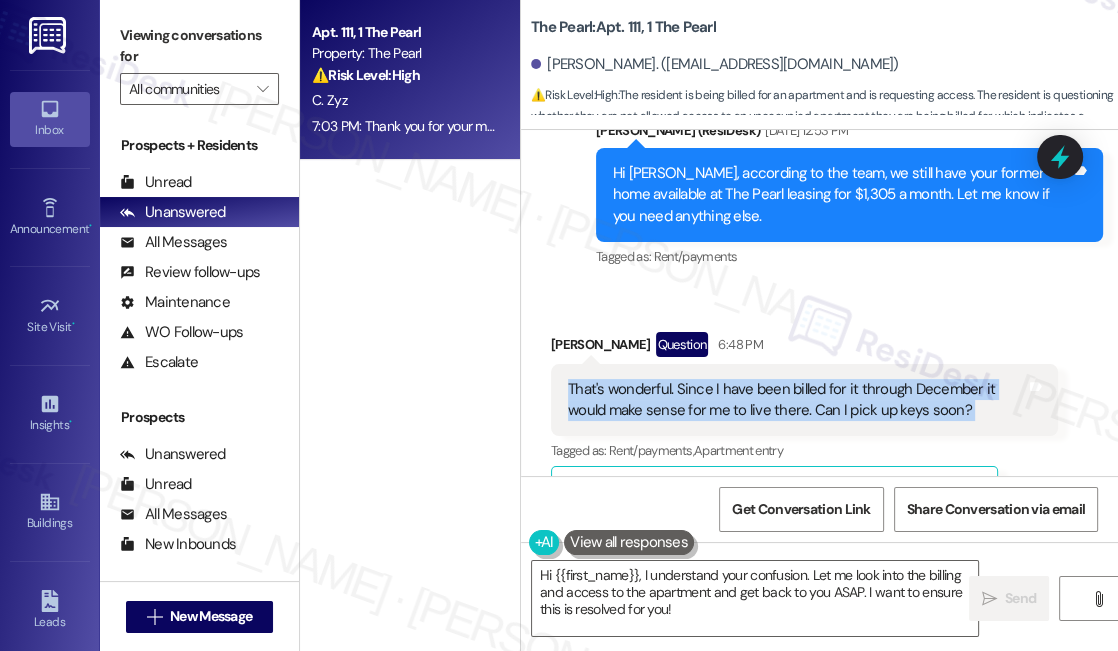 click on "That's wonderful. Since I have been billed for it through December it would make sense for me to live there. Can I pick up keys soon?" at bounding box center (797, 400) 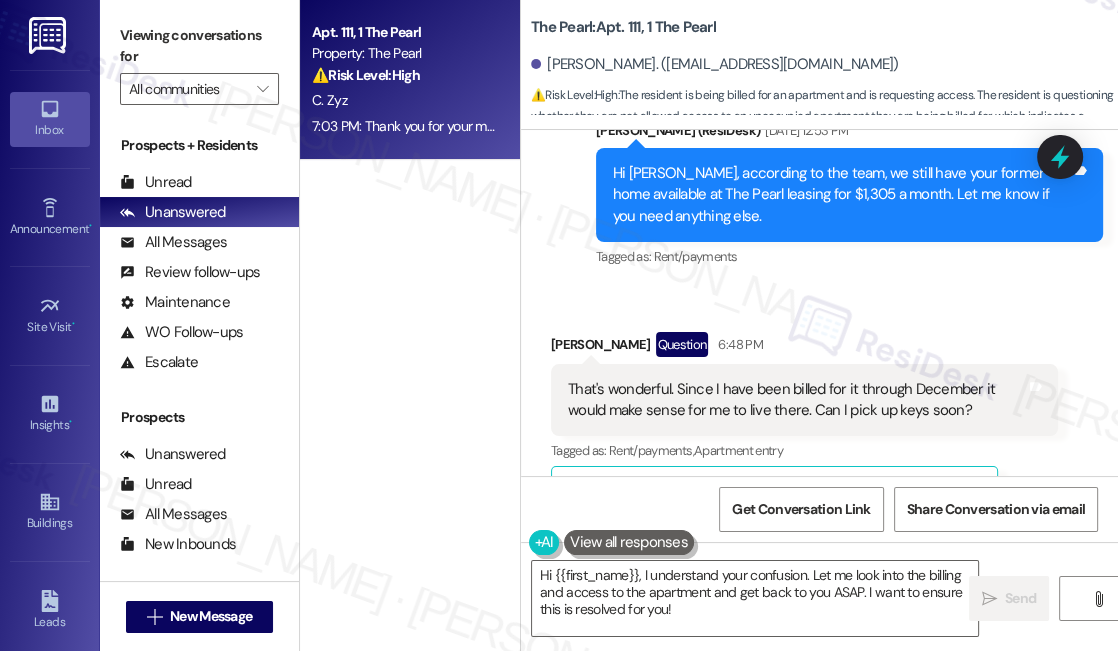click on "PTLA - The Pearl: Residents should contact the office at [PHONE_NUMBER] or visit in person to discuss available options." at bounding box center [774, 561] 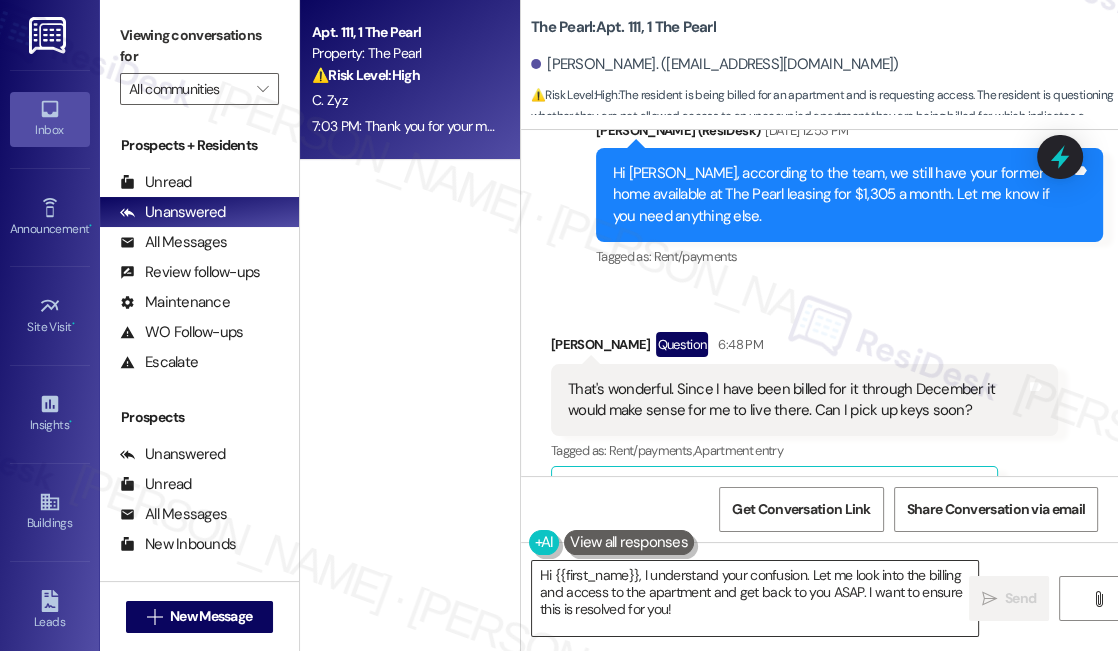 click on "Hi {{first_name}}, I understand your confusion. Let me look into the billing and access to the apartment and get back to you ASAP. I want to ensure this is resolved for you!" at bounding box center (755, 598) 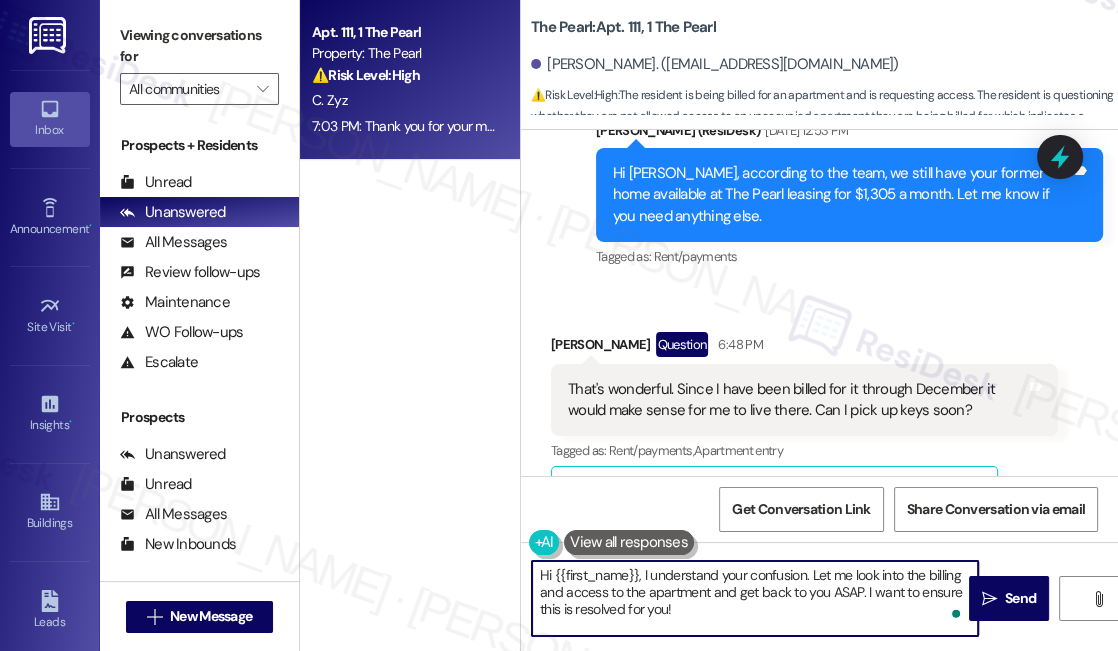 drag, startPoint x: 662, startPoint y: 593, endPoint x: 642, endPoint y: 571, distance: 29.732138 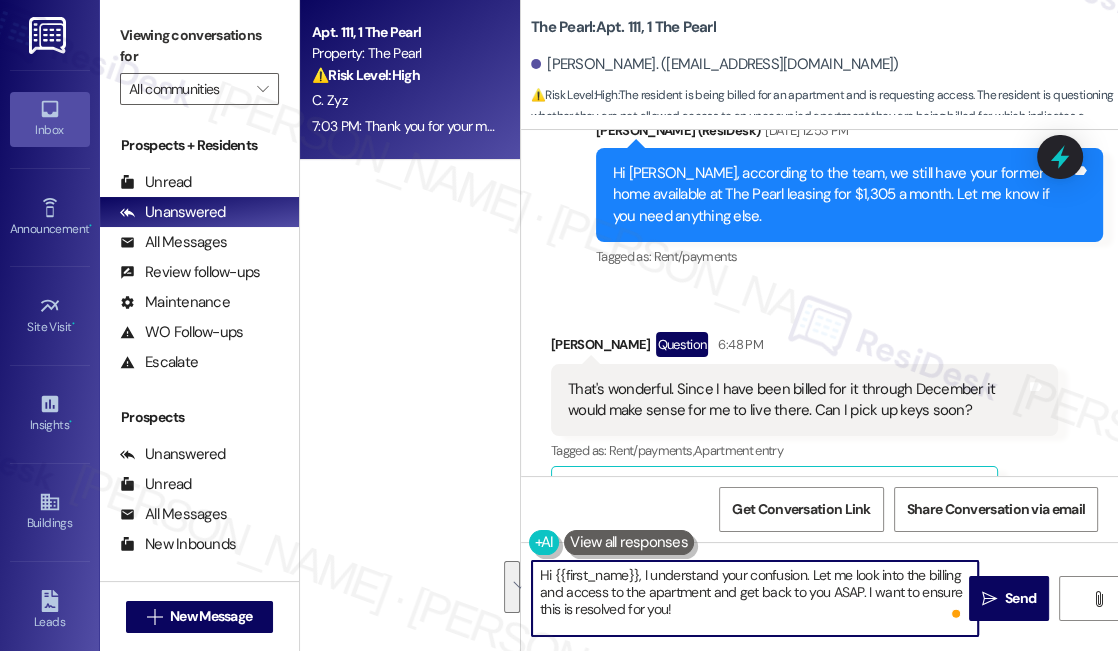 scroll, scrollTop: 1778, scrollLeft: 0, axis: vertical 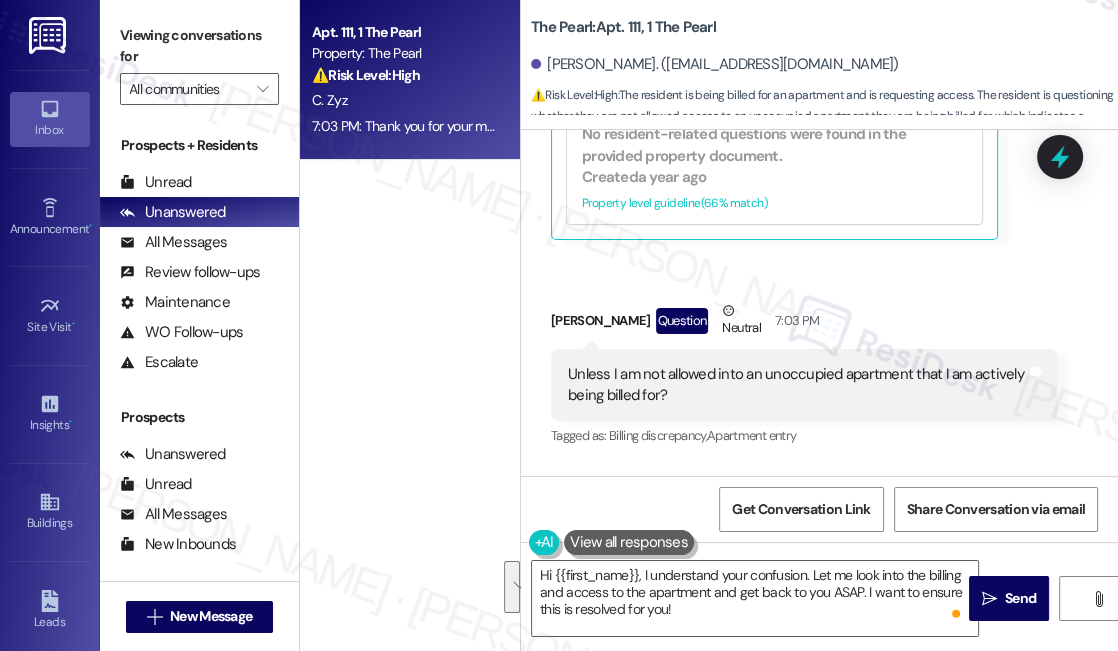 click on "Viewing conversations for All communities " at bounding box center (199, 62) 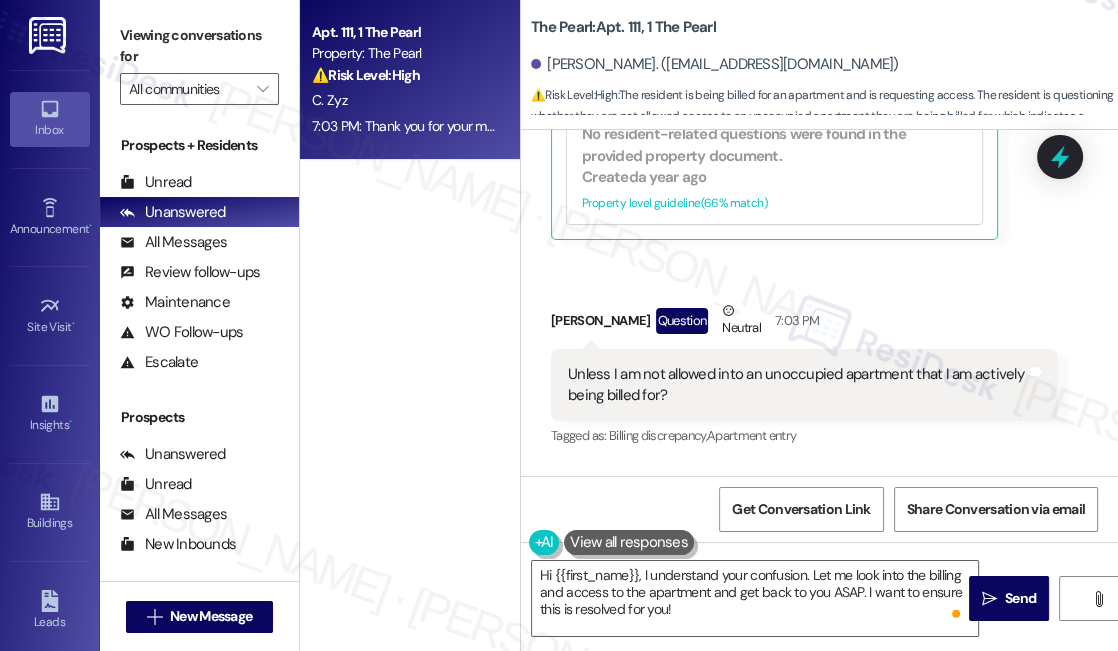 click on "Thank you for your message. Our offices are currently closed, but we will contact you when we resume operations. For emergencies, please contact your emergency number [PHONE_NUMBER]." at bounding box center [842, 586] 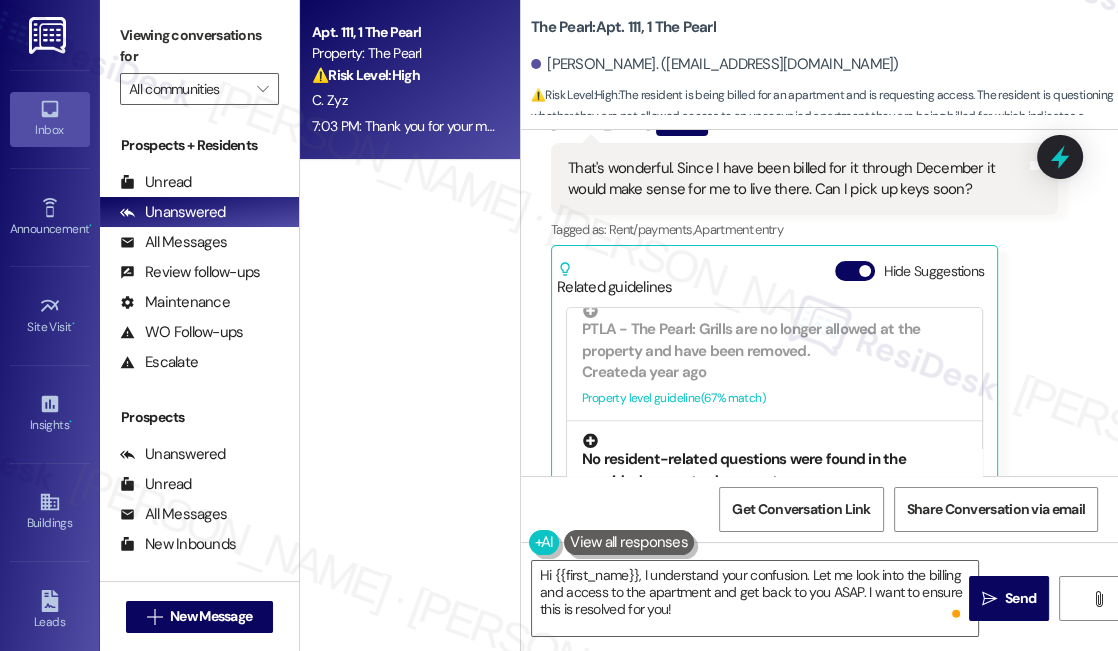 scroll, scrollTop: 37371, scrollLeft: 0, axis: vertical 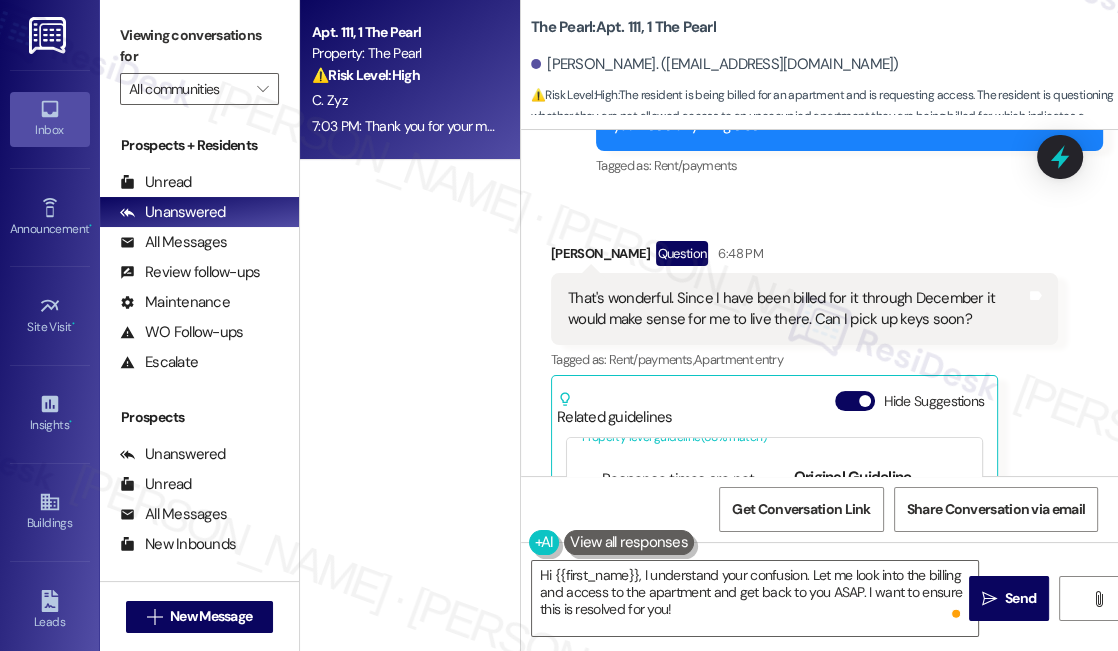 click on "Viewing conversations for All communities " at bounding box center [199, 62] 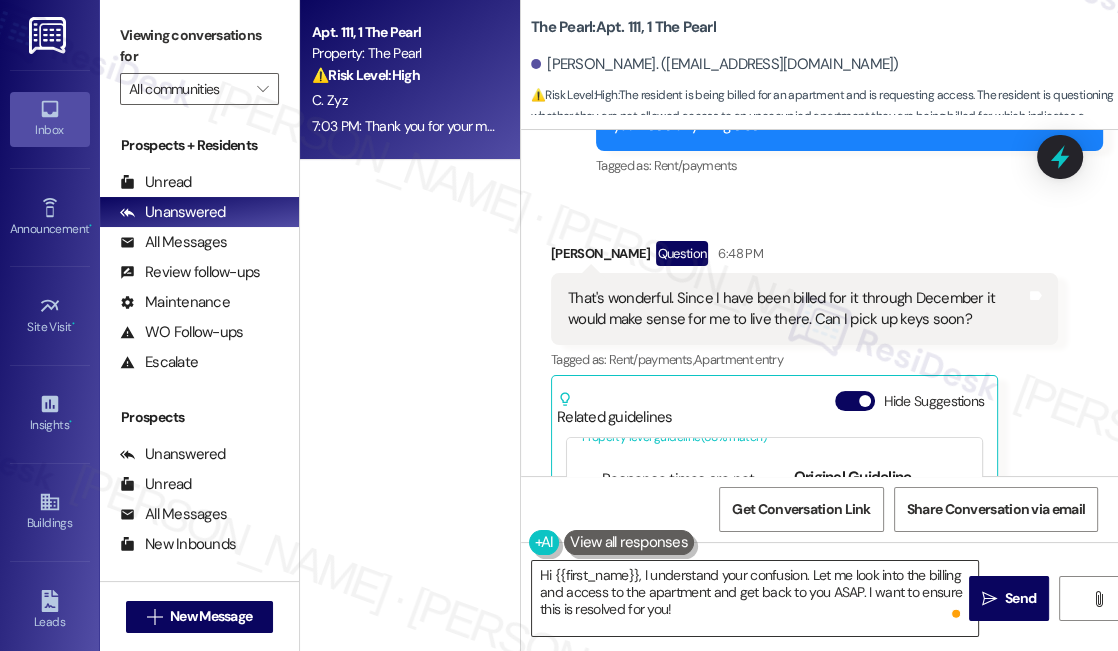 click on "Hi {{first_name}}, I understand your confusion. Let me look into the billing and access to the apartment and get back to you ASAP. I want to ensure this is resolved for you!" at bounding box center (755, 598) 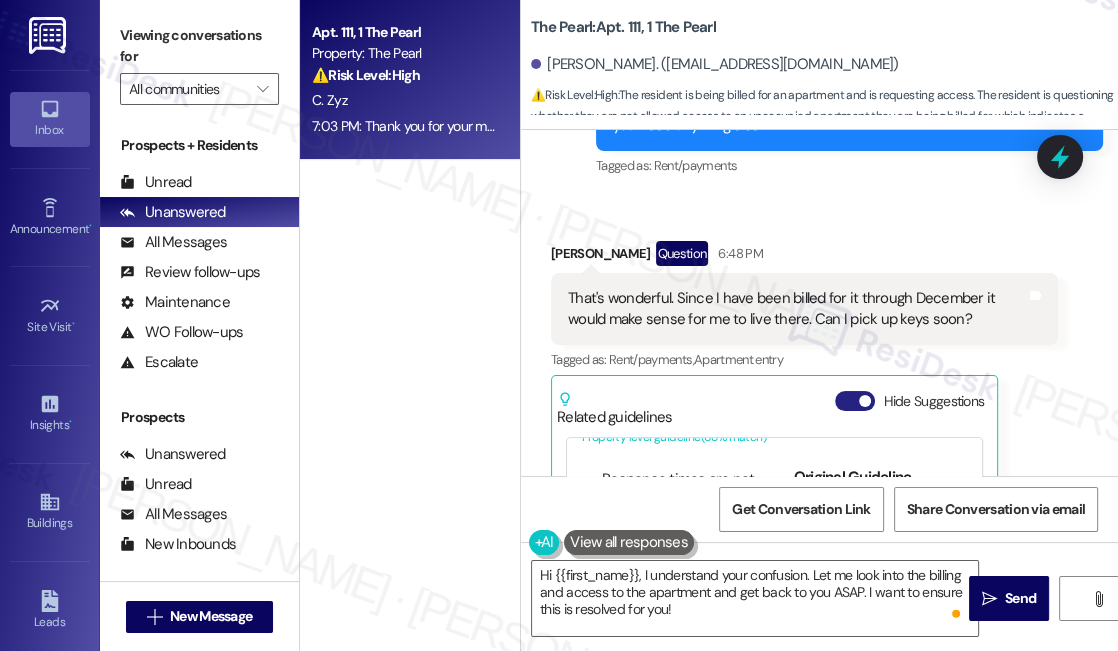 click at bounding box center (865, 401) 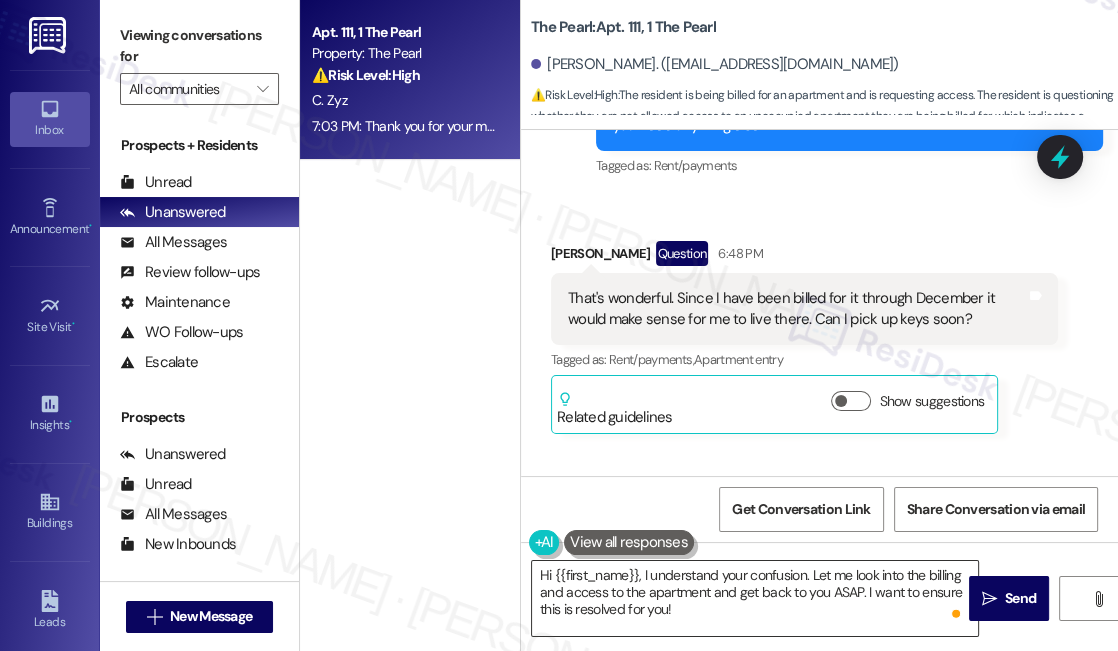 click on "Hi {{first_name}}, I understand your confusion. Let me look into the billing and access to the apartment and get back to you ASAP. I want to ensure this is resolved for you!" at bounding box center (755, 598) 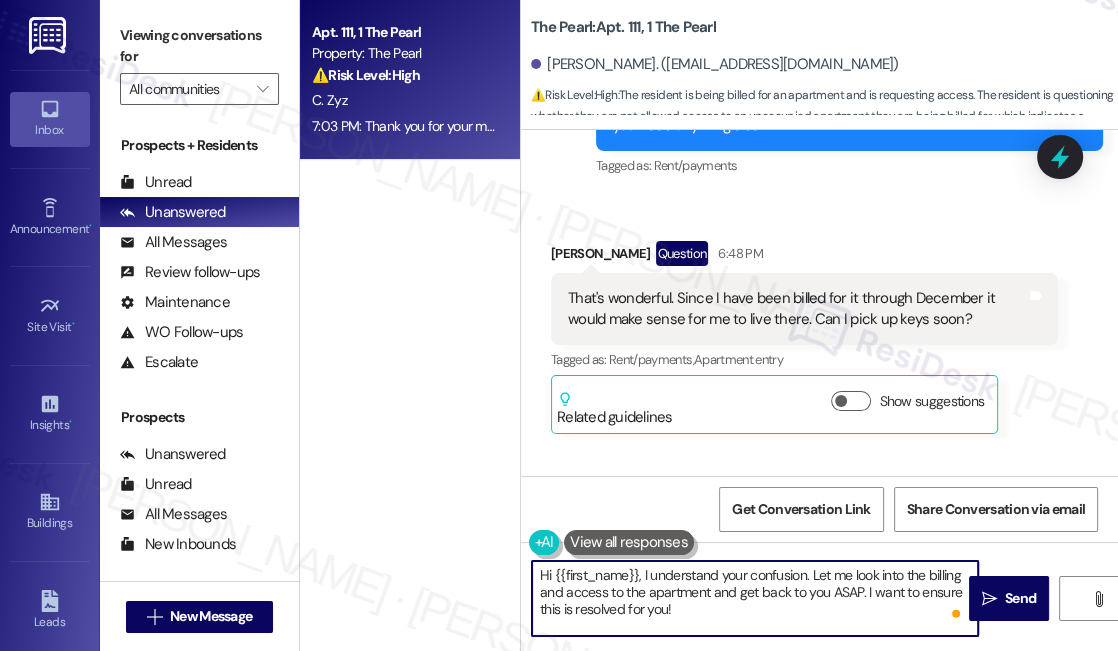 click on "Hi {{first_name}}, I understand your confusion. Let me look into the billing and access to the apartment and get back to you ASAP. I want to ensure this is resolved for you!" at bounding box center (755, 598) 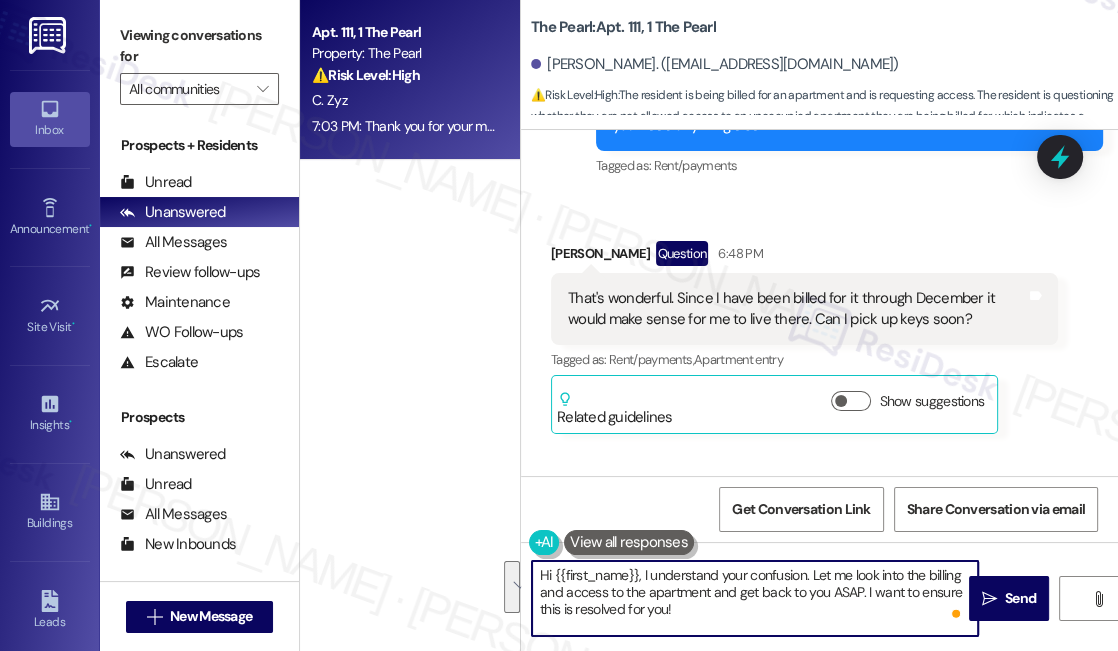 click on "Hi {{first_name}}, I understand your confusion. Let me look into the billing and access to the apartment and get back to you ASAP. I want to ensure this is resolved for you!" at bounding box center [755, 598] 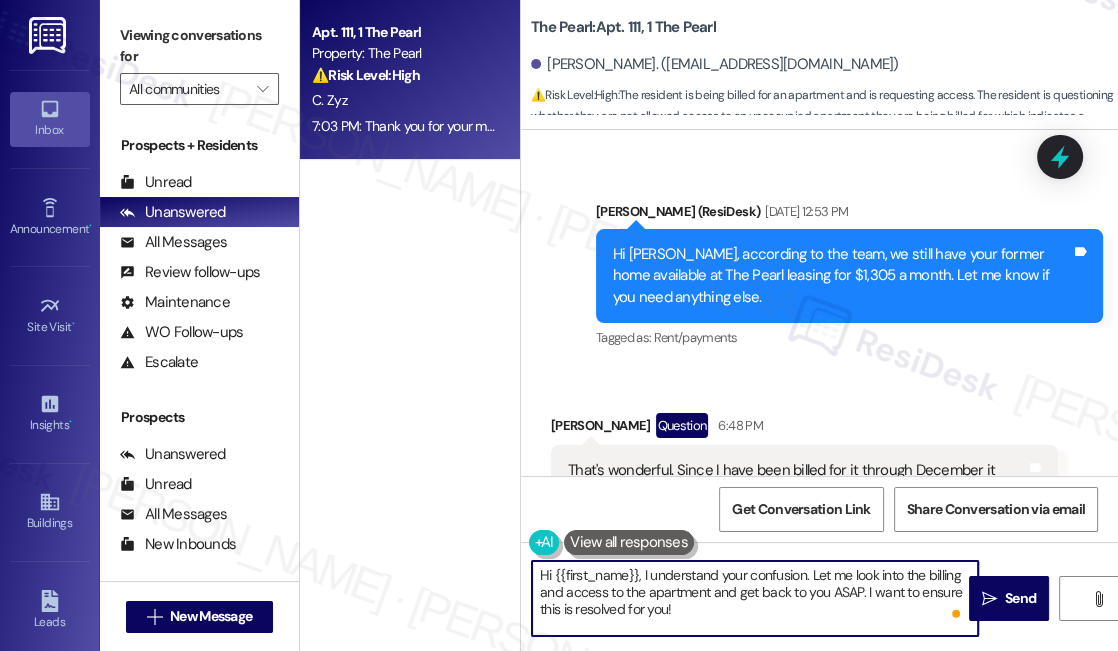 scroll, scrollTop: 37189, scrollLeft: 0, axis: vertical 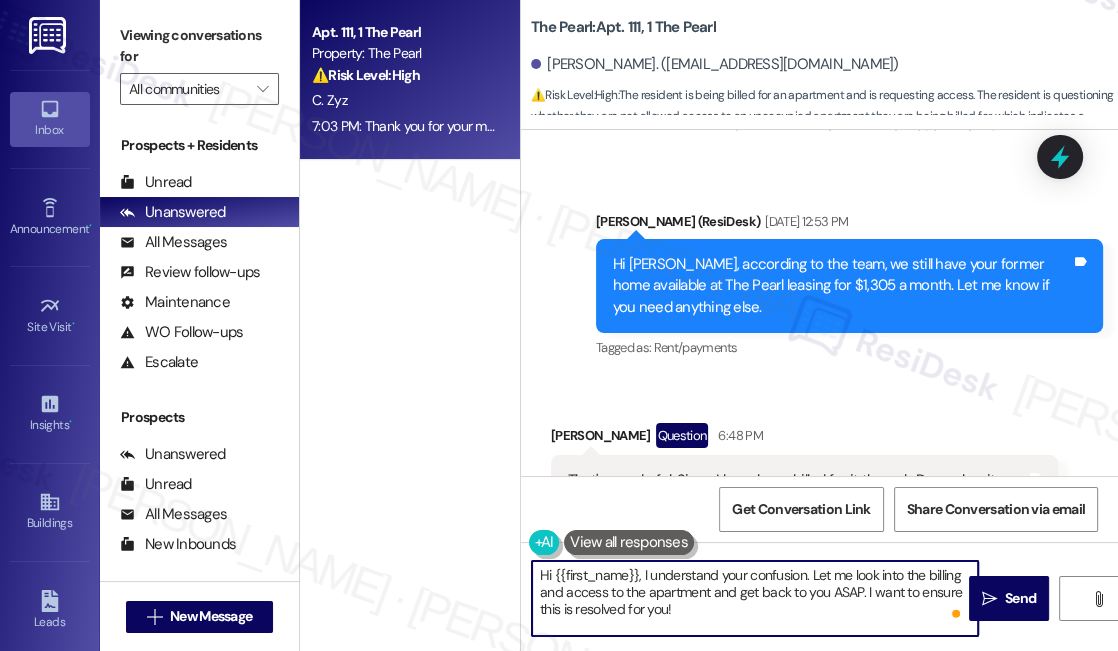 click on "That's wonderful. Since I have been billed for it through December it would make sense for me to live there. Can I pick up keys soon?" at bounding box center (797, 491) 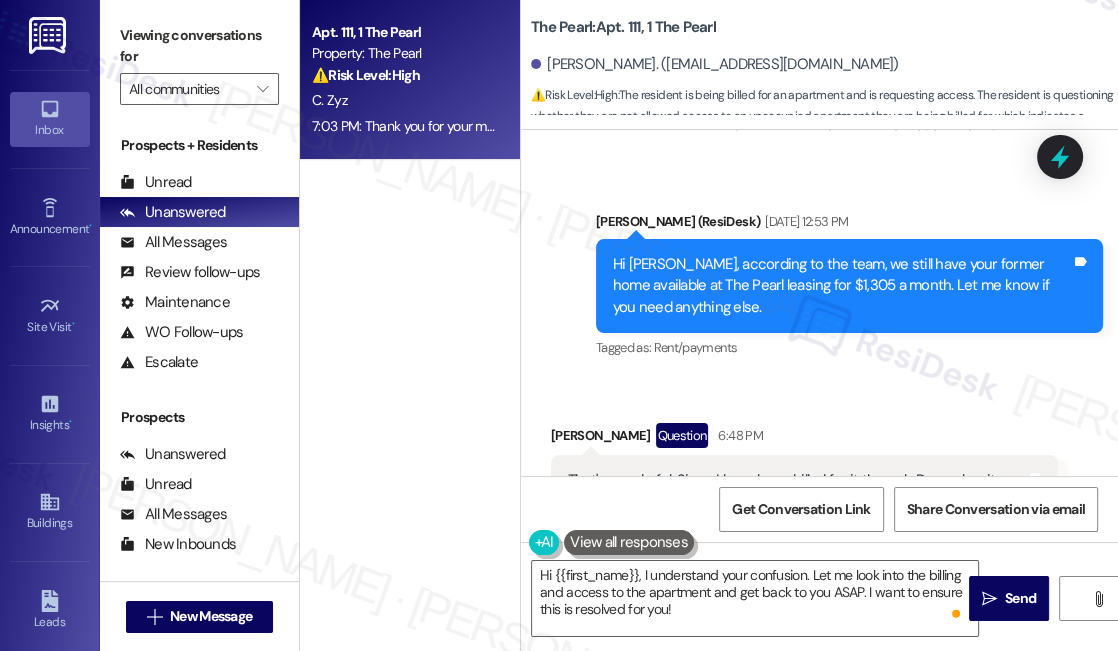 click on "That's wonderful. Since I have been billed for it through December it would make sense for me to live there. Can I pick up keys soon?" at bounding box center [797, 491] 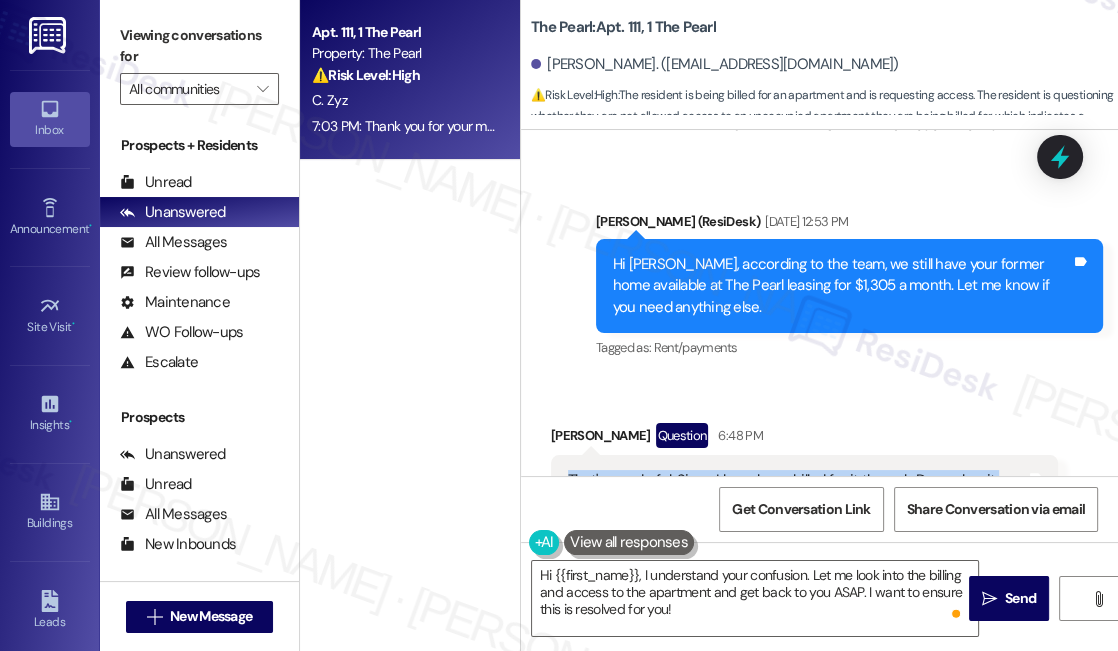 click on "That's wonderful. Since I have been billed for it through December it would make sense for me to live there. Can I pick up keys soon?" at bounding box center [797, 491] 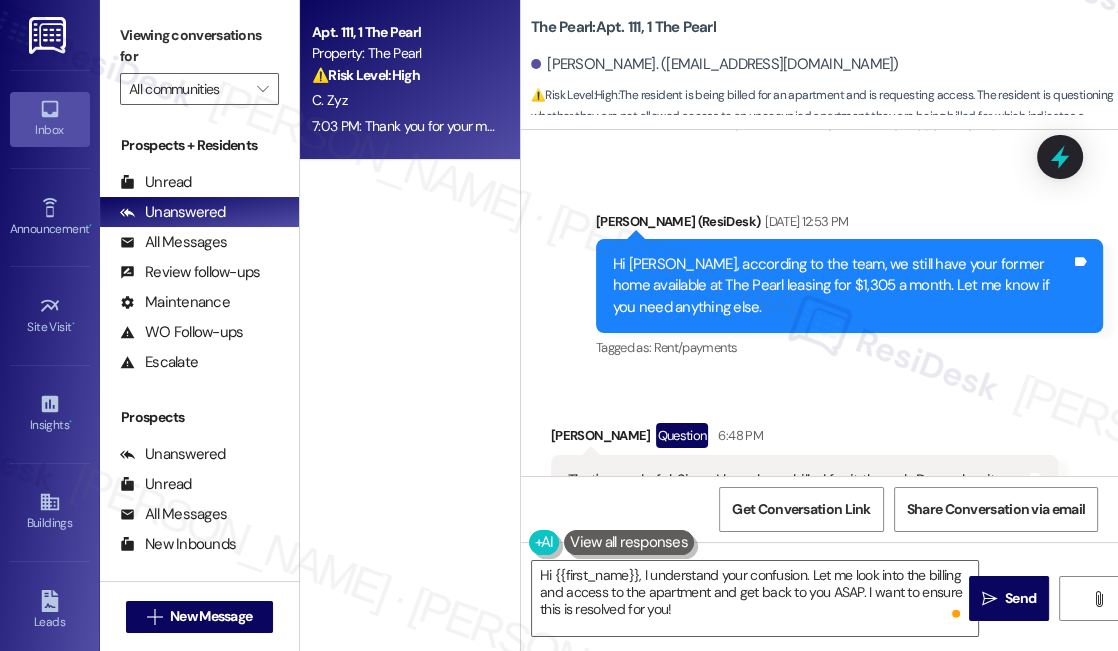 click on "Viewing conversations for All communities " at bounding box center (199, 62) 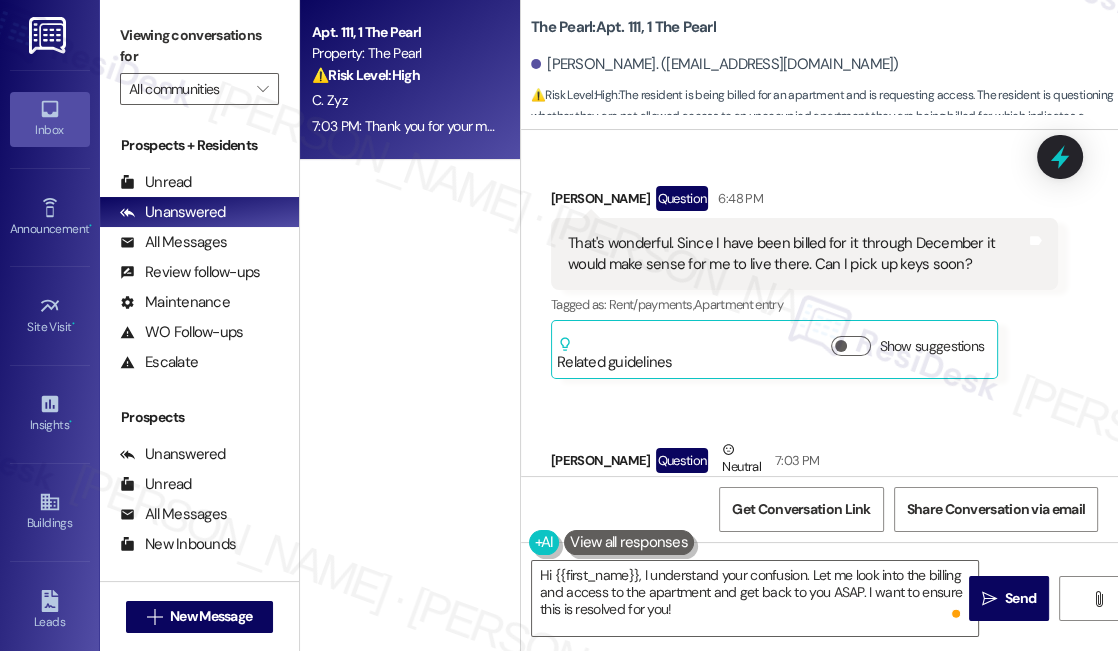 scroll, scrollTop: 37565, scrollLeft: 0, axis: vertical 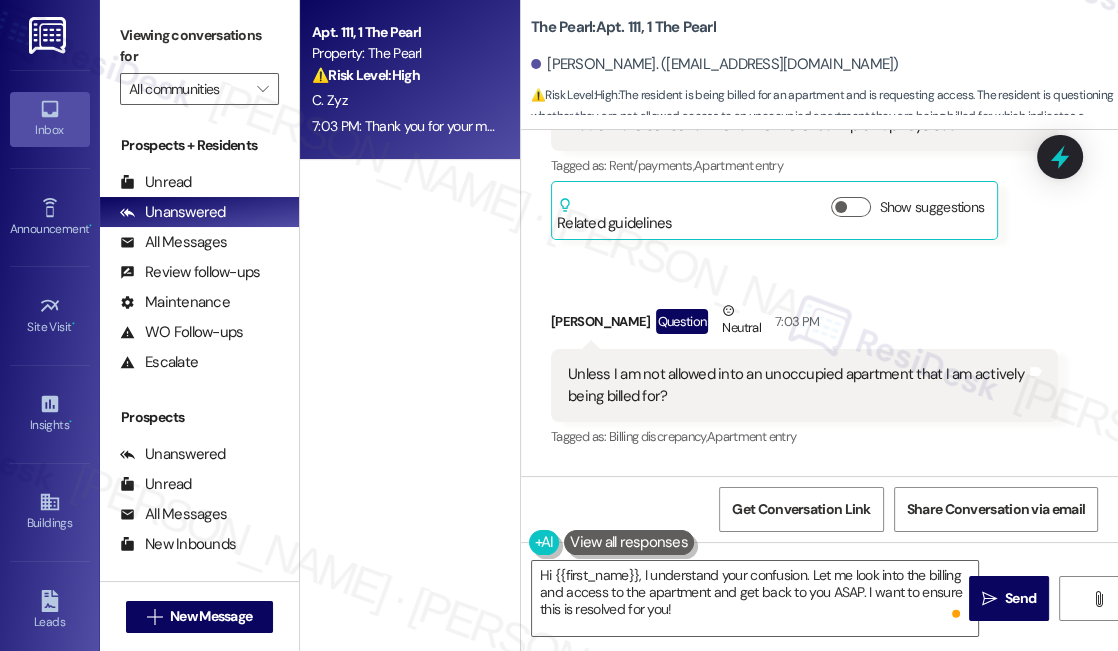 click on "Unless I am not allowed into an unoccupied apartment that I am actively being billed for?" at bounding box center (797, 385) 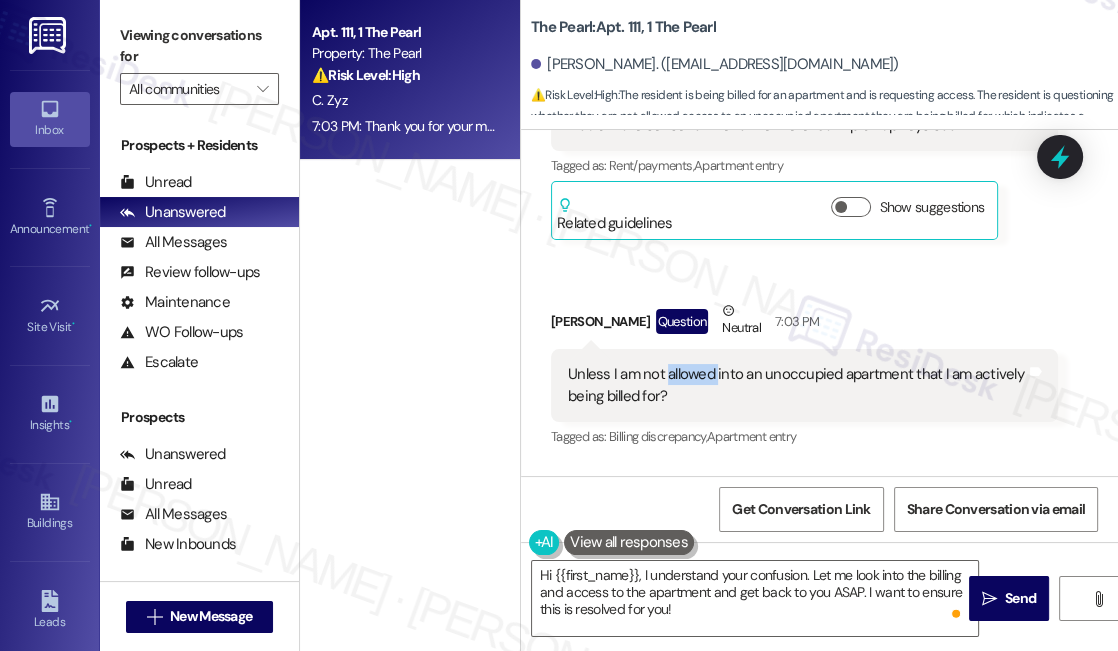 click on "Unless I am not allowed into an unoccupied apartment that I am actively being billed for?" at bounding box center (797, 385) 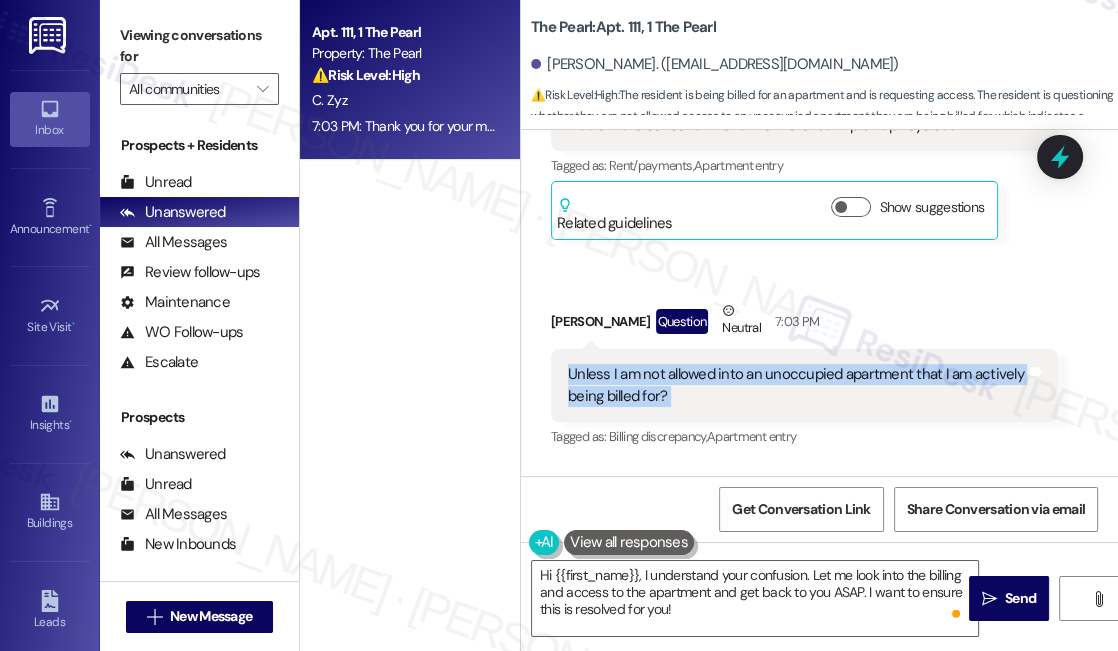 click on "Unless I am not allowed into an unoccupied apartment that I am actively being billed for?" at bounding box center [797, 385] 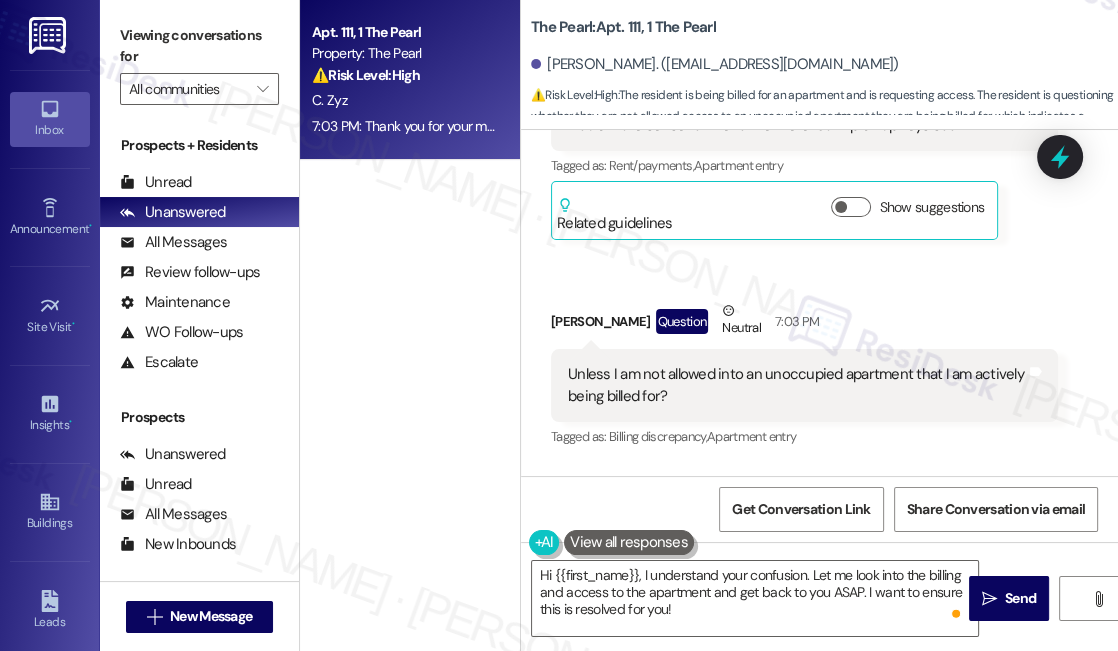 click on "Viewing conversations for All communities " at bounding box center (199, 62) 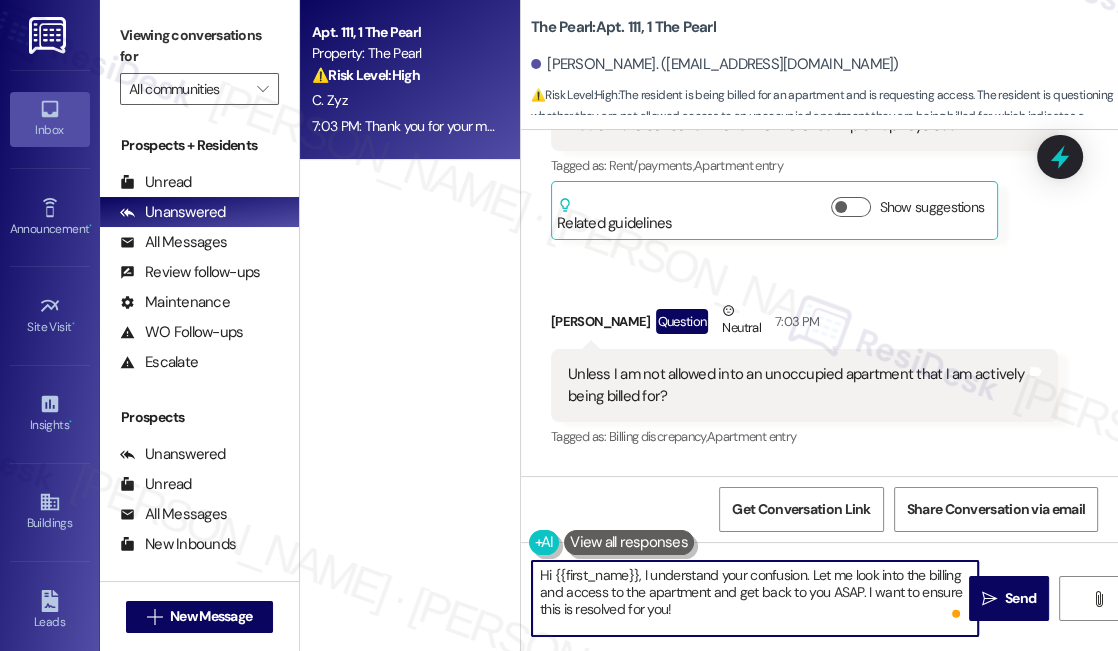 click on "Hi {{first_name}}, I understand your confusion. Let me look into the billing and access to the apartment and get back to you ASAP. I want to ensure this is resolved for you!" at bounding box center (755, 598) 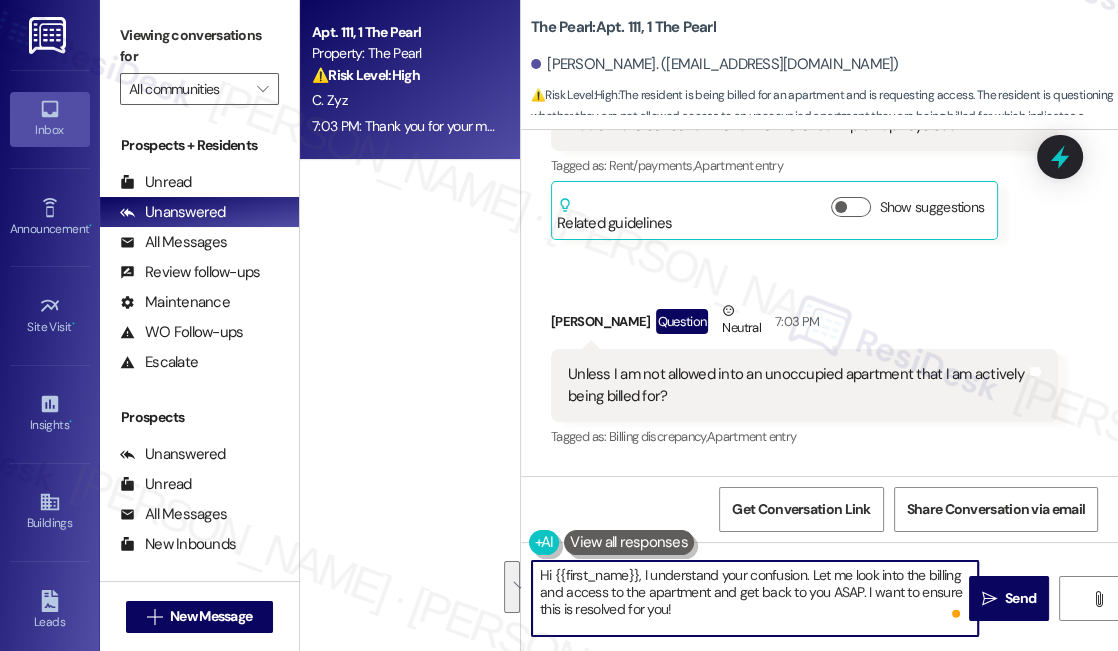 drag, startPoint x: 674, startPoint y: 612, endPoint x: 641, endPoint y: 572, distance: 51.855568 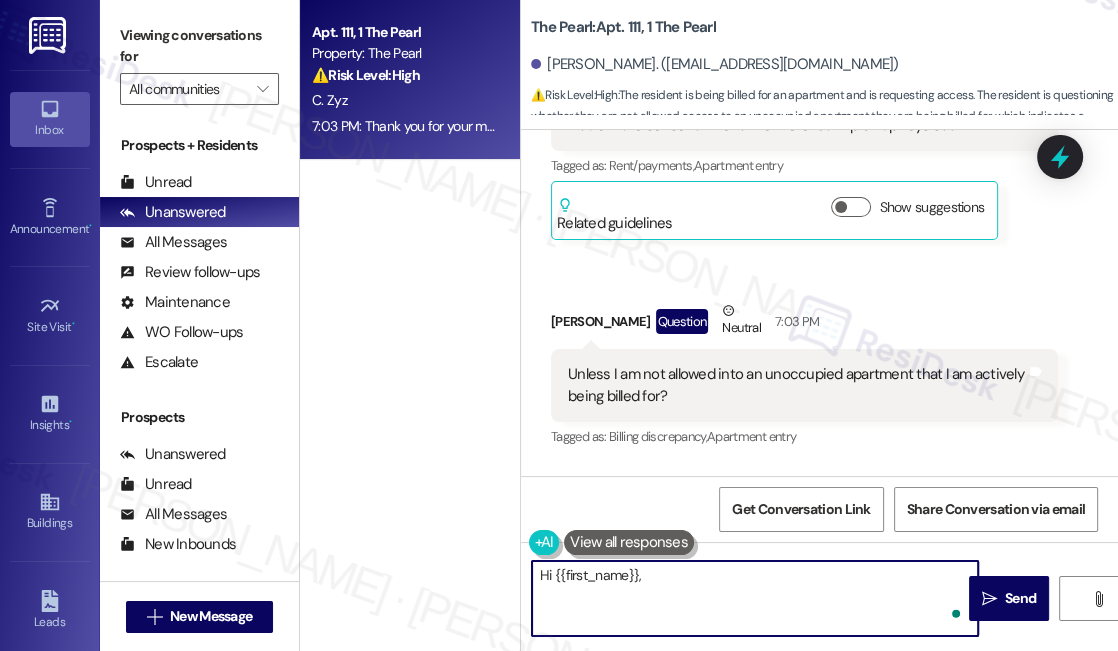 paste on "I’ll check in with the site team to confirm next steps regarding key pickup and access, and I’ll get back to you as soon as I have more info." 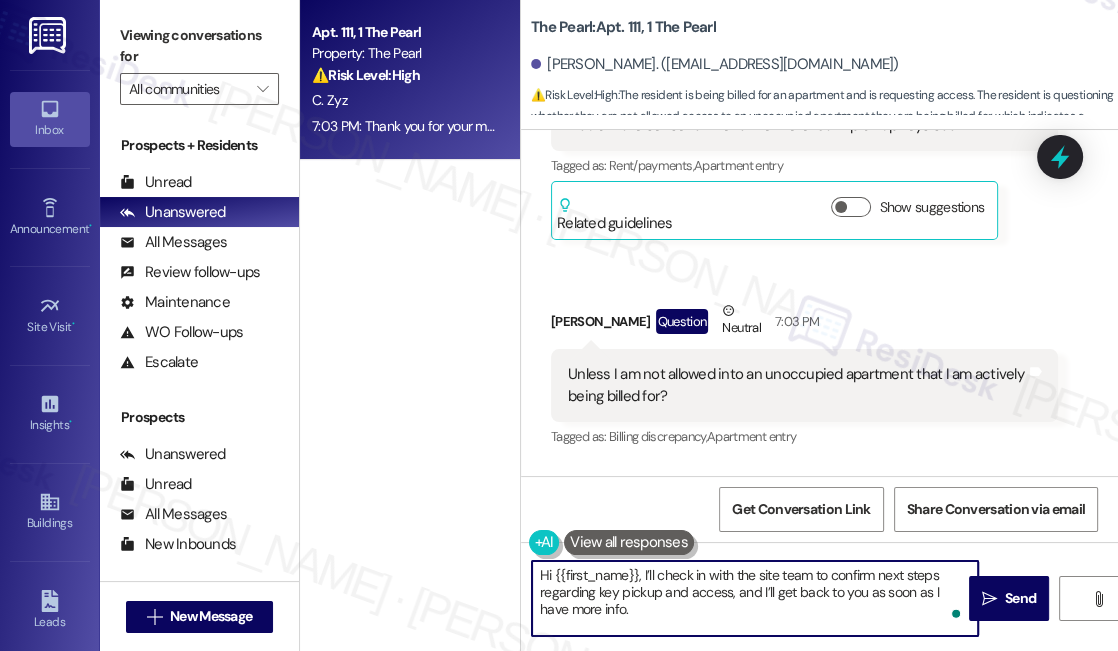click on "Hi {{first_name}}, I’ll check in with the site team to confirm next steps regarding key pickup and access, and I’ll get back to you as soon as I have more info." at bounding box center (755, 598) 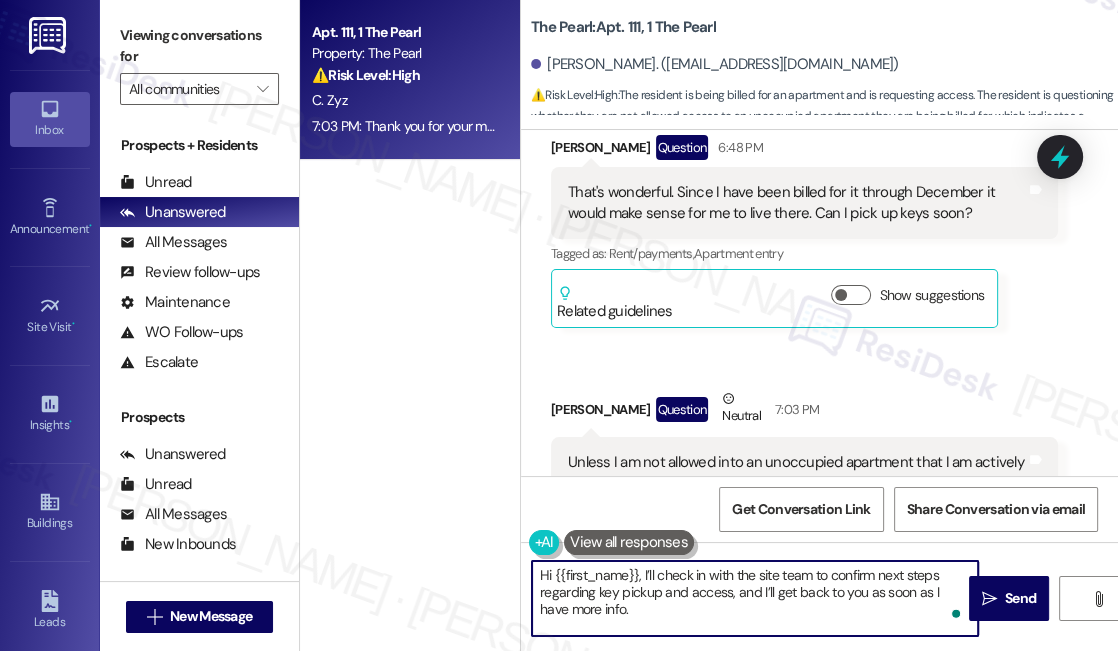 scroll, scrollTop: 37565, scrollLeft: 0, axis: vertical 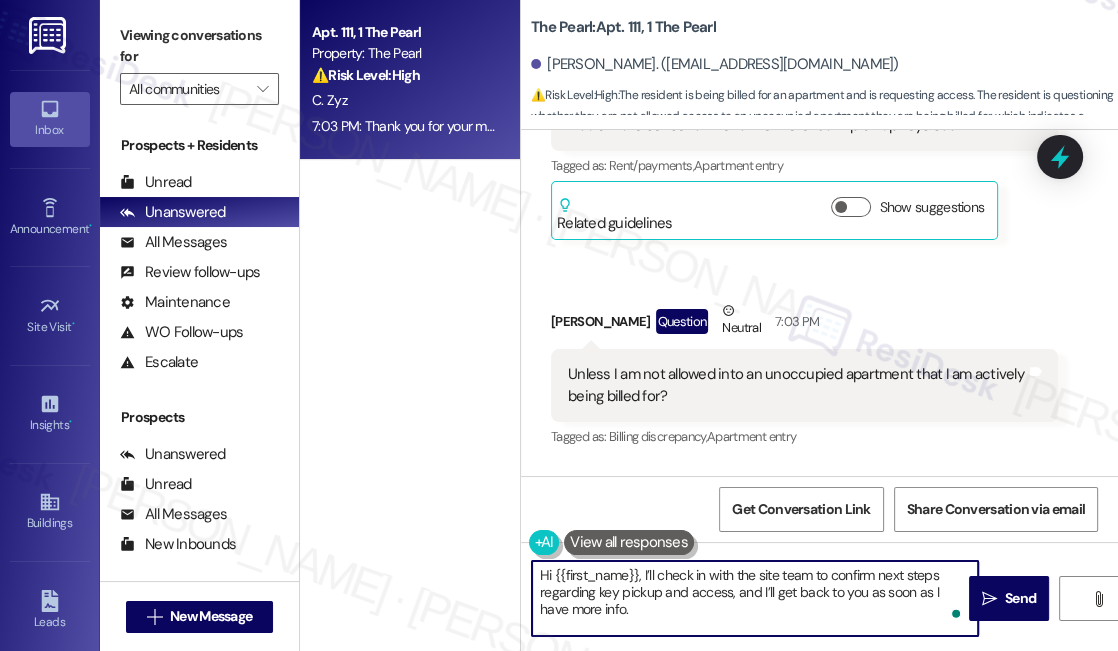 click on "Hi {{first_name}}, I’ll check in with the site team to confirm next steps regarding key pickup and access, and I’ll get back to you as soon as I have more info." at bounding box center (755, 598) 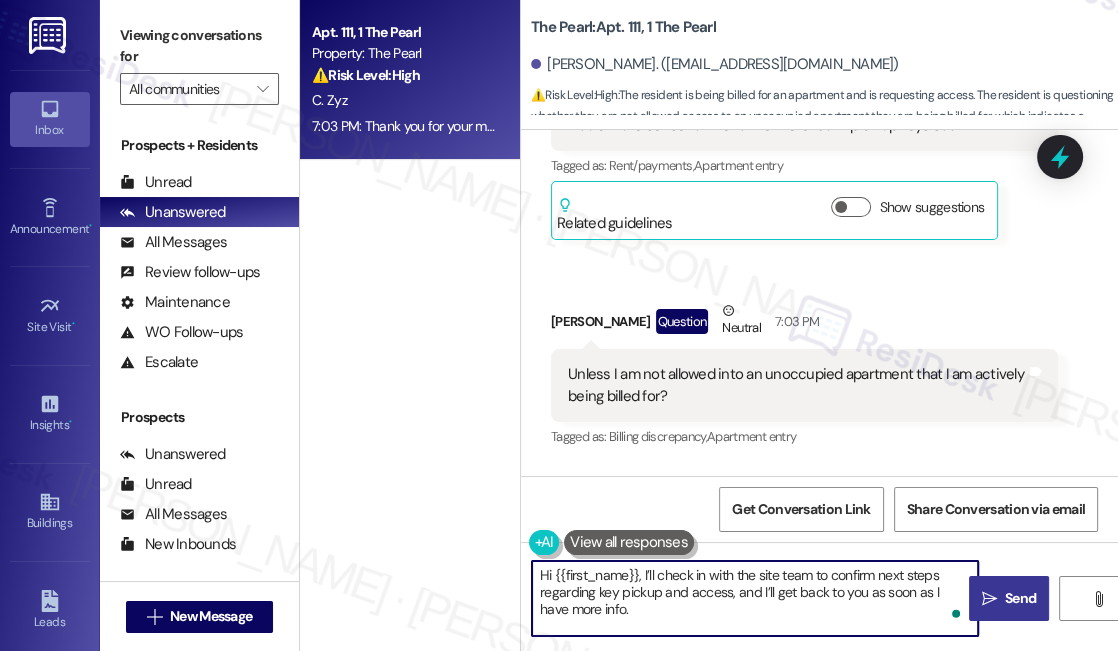 type on "Hi {{first_name}}, I’ll check in with the site team to confirm next steps regarding key pickup and access, and I’ll get back to you as soon as I have more info." 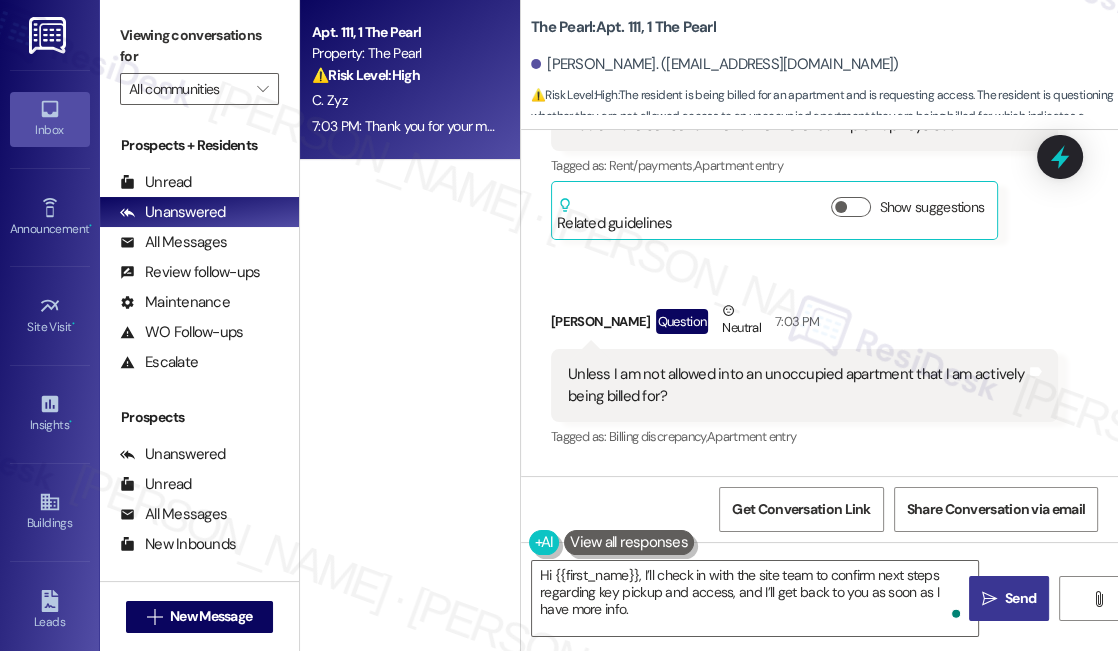click on " Send" at bounding box center (1009, 598) 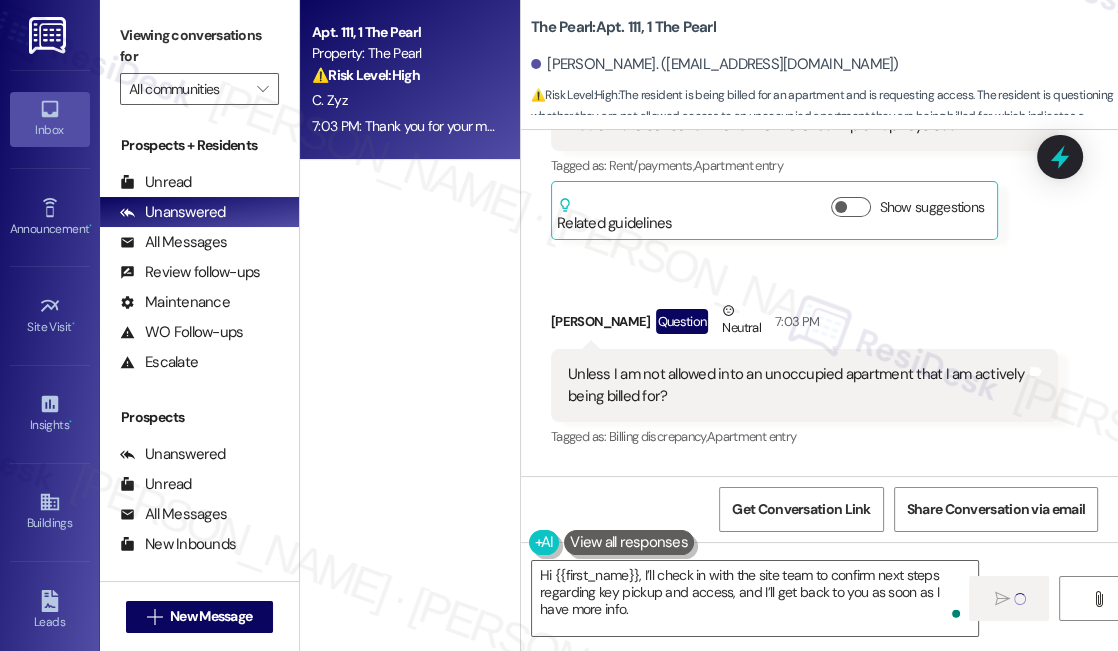type 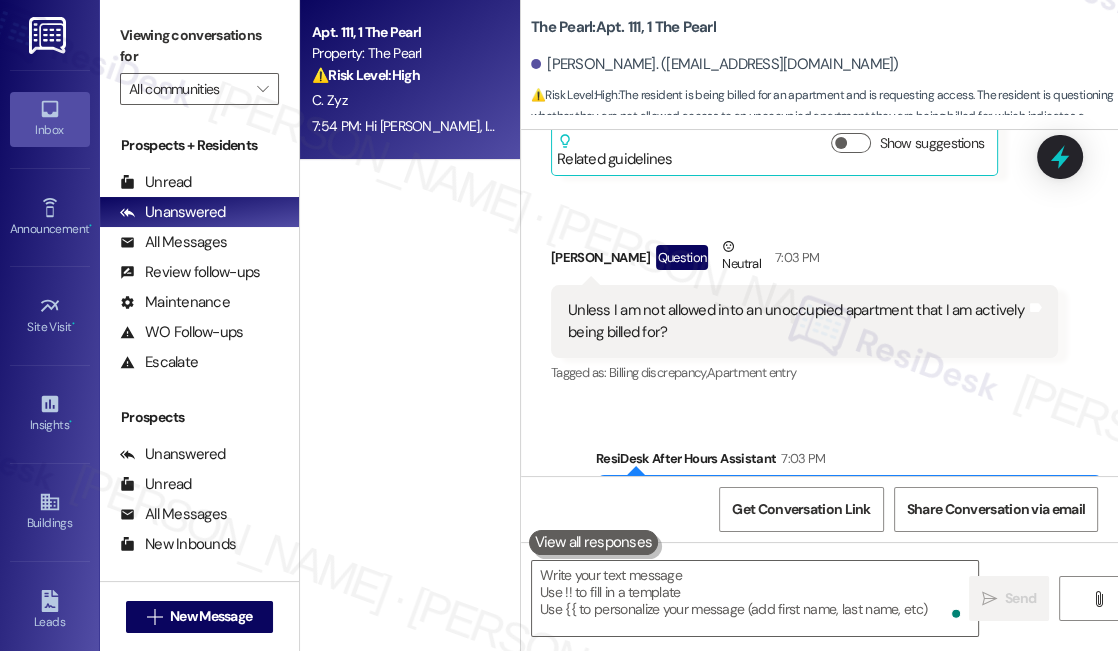 scroll, scrollTop: 37748, scrollLeft: 0, axis: vertical 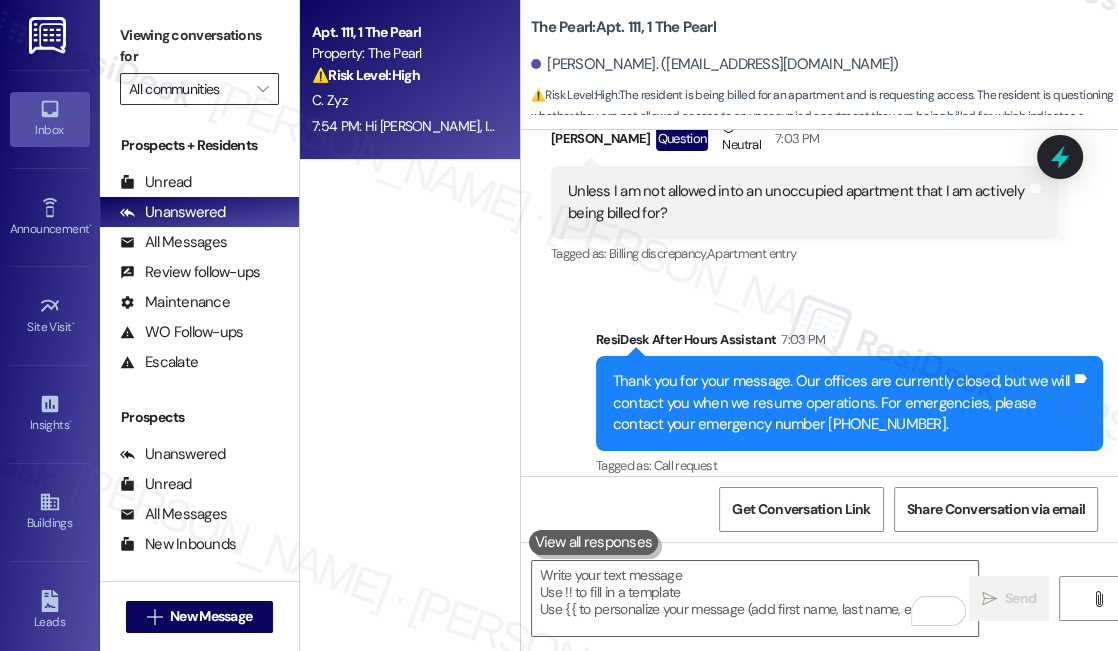 click on "All communities" at bounding box center (188, 89) 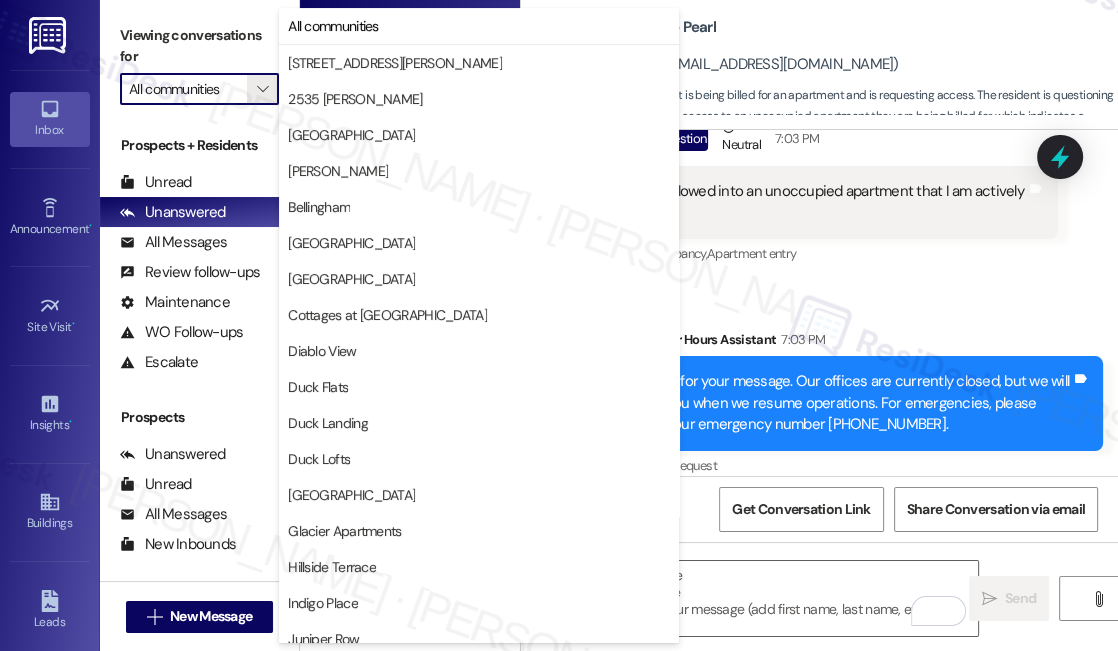 click on "The Pearl:  Apt. 111, 1 The Pearl" at bounding box center [731, 27] 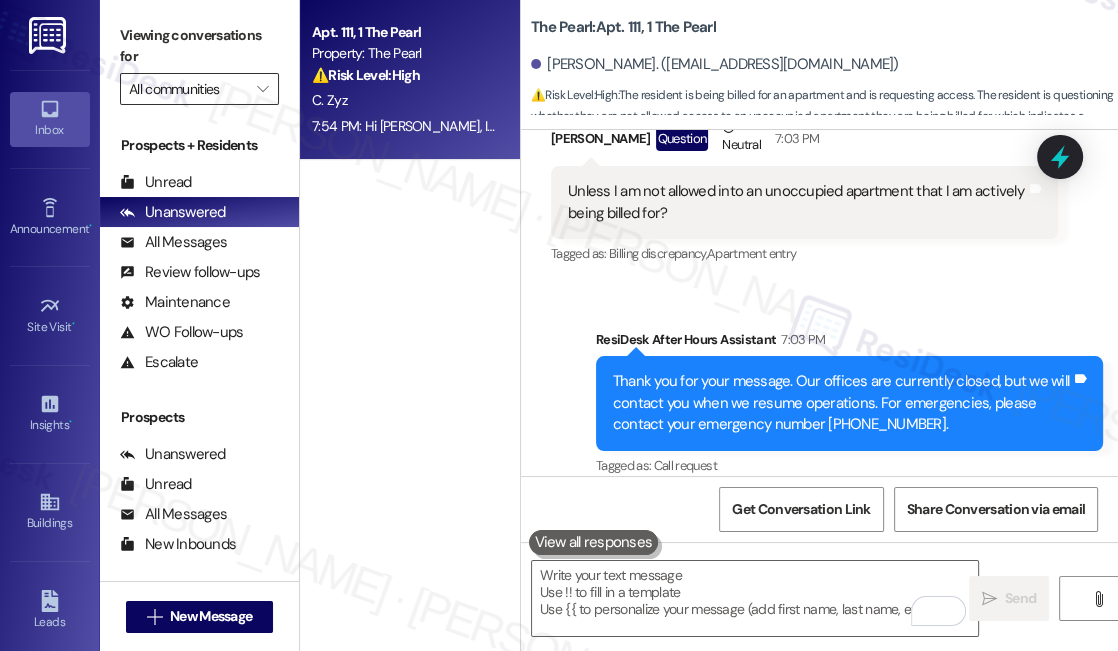click on "All communities" at bounding box center [188, 89] 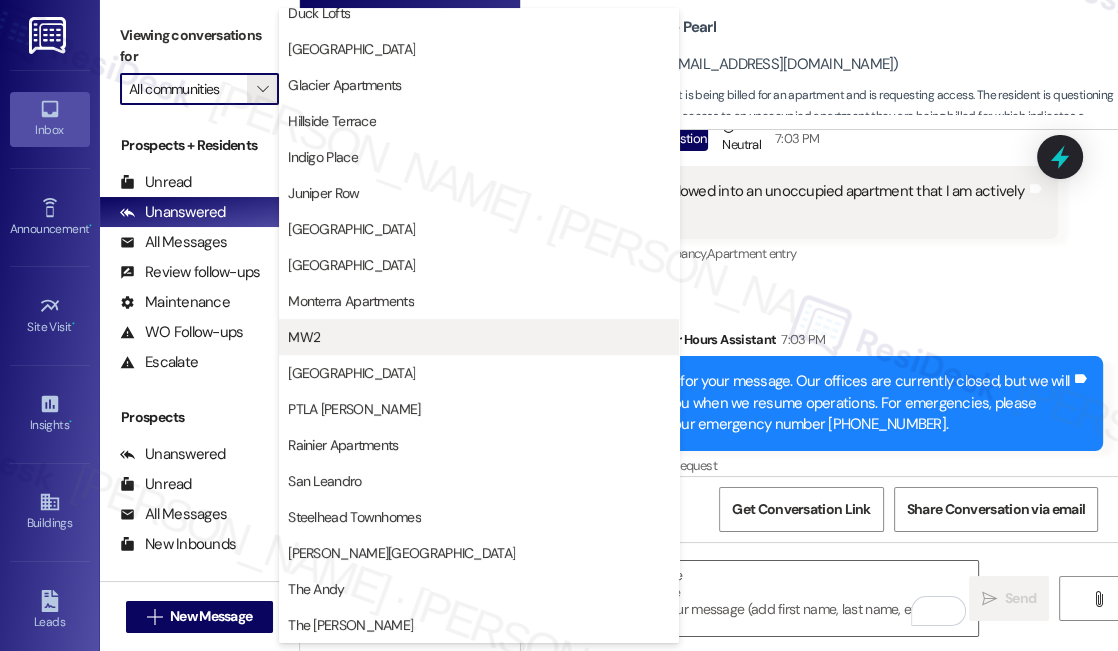 scroll, scrollTop: 272, scrollLeft: 0, axis: vertical 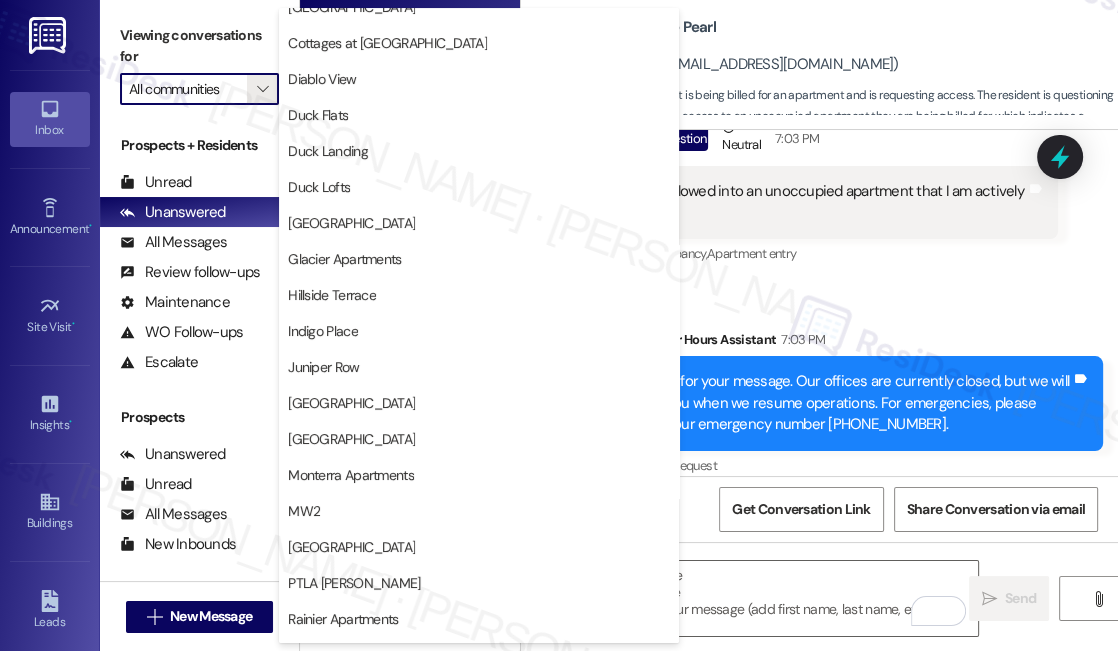 click on "Thank you for your message. Our offices are currently closed, but we will contact you when we resume operations. For emergencies, please contact your emergency number [PHONE_NUMBER]." at bounding box center (842, 403) 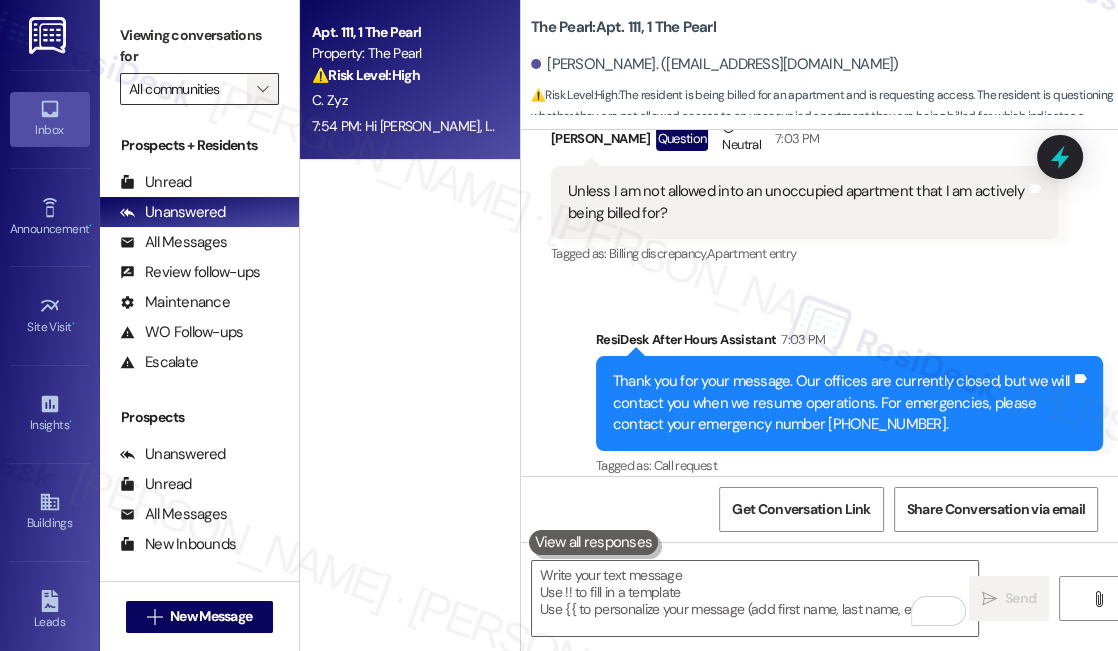 click on "" at bounding box center (262, 89) 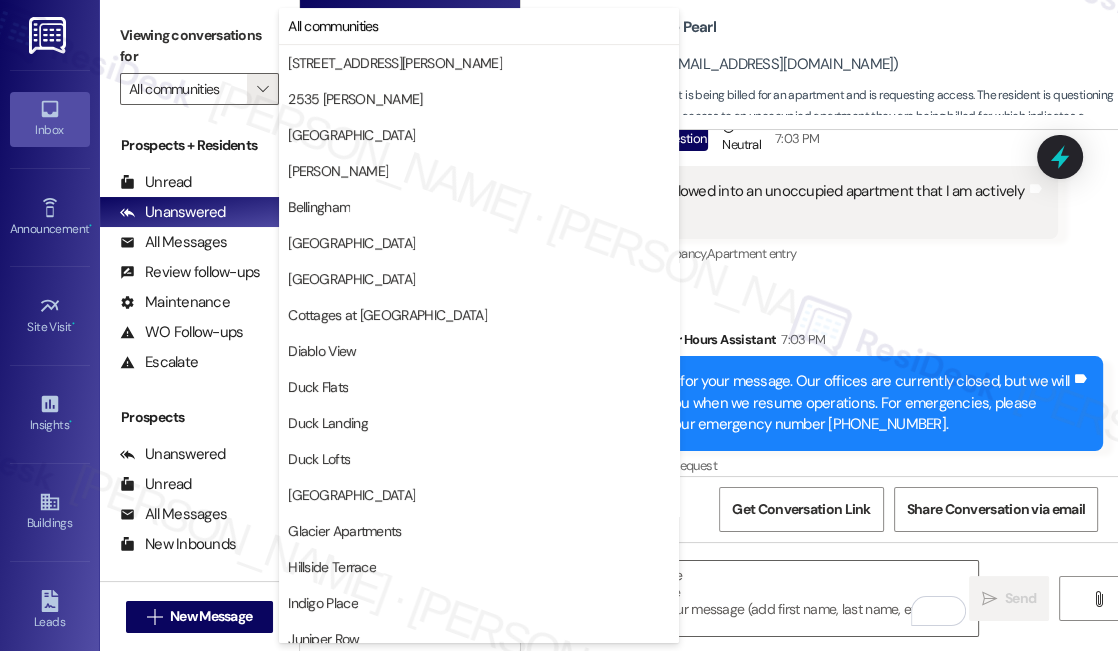 click on "ResiDesk After Hours Assistant 7:03 PM" at bounding box center [849, 343] 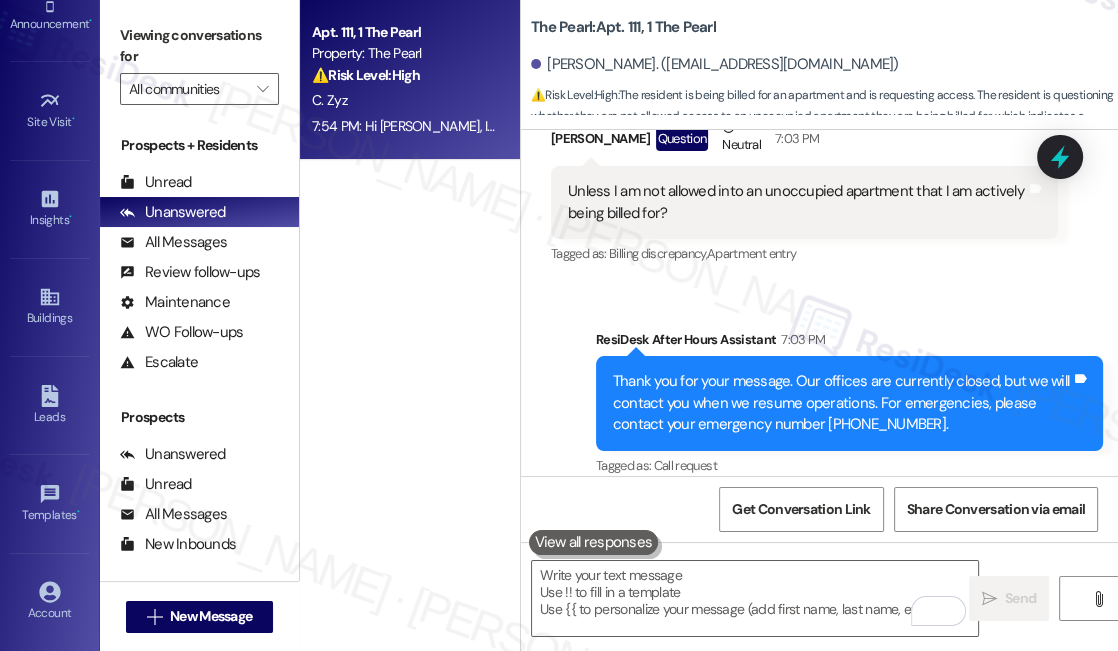 scroll, scrollTop: 296, scrollLeft: 0, axis: vertical 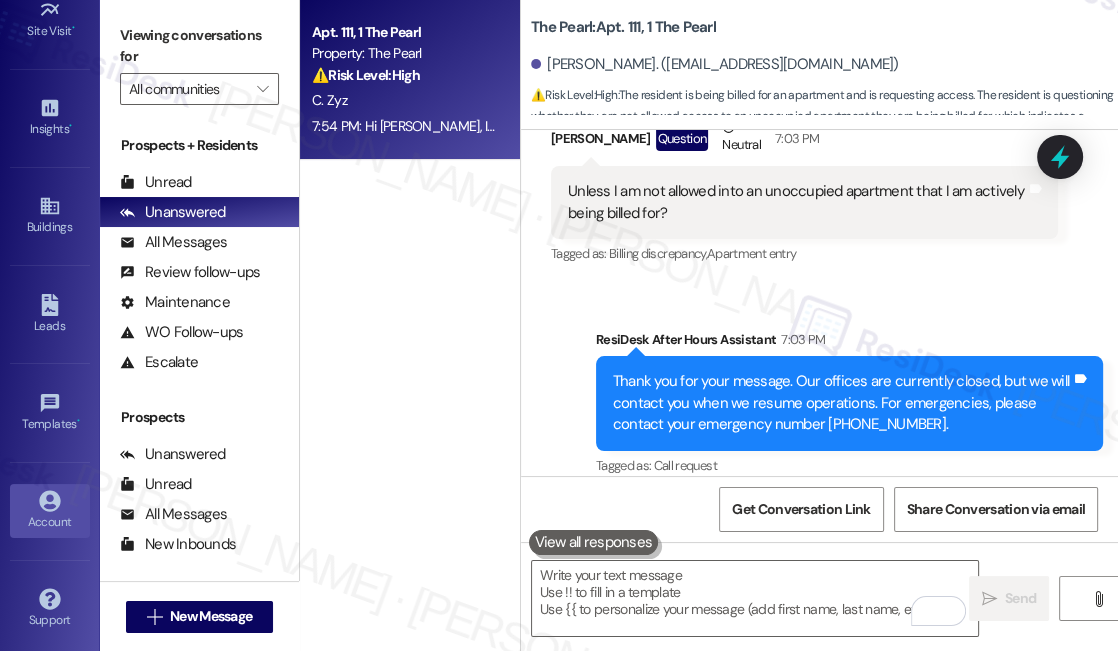click 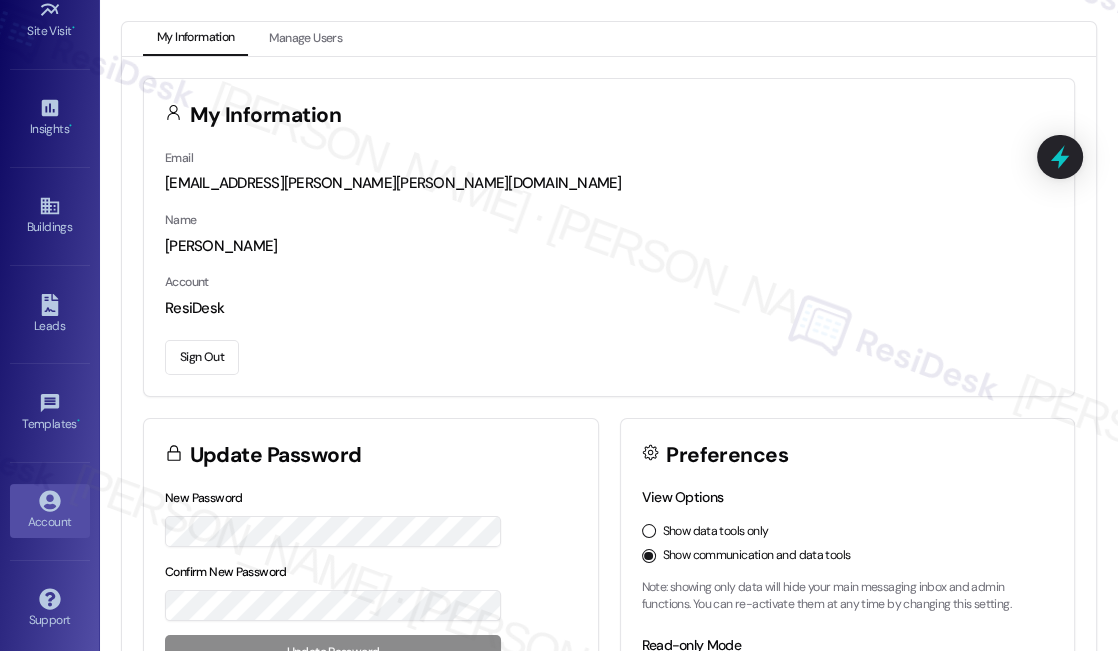 click on "Sign Out" at bounding box center (202, 357) 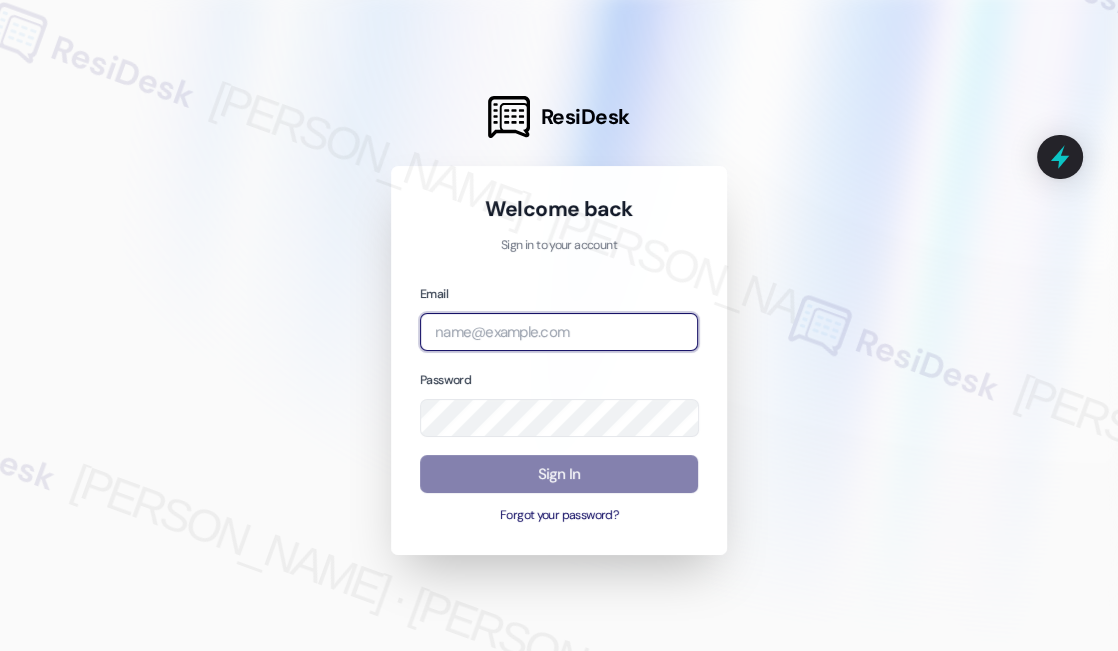 click at bounding box center [559, 332] 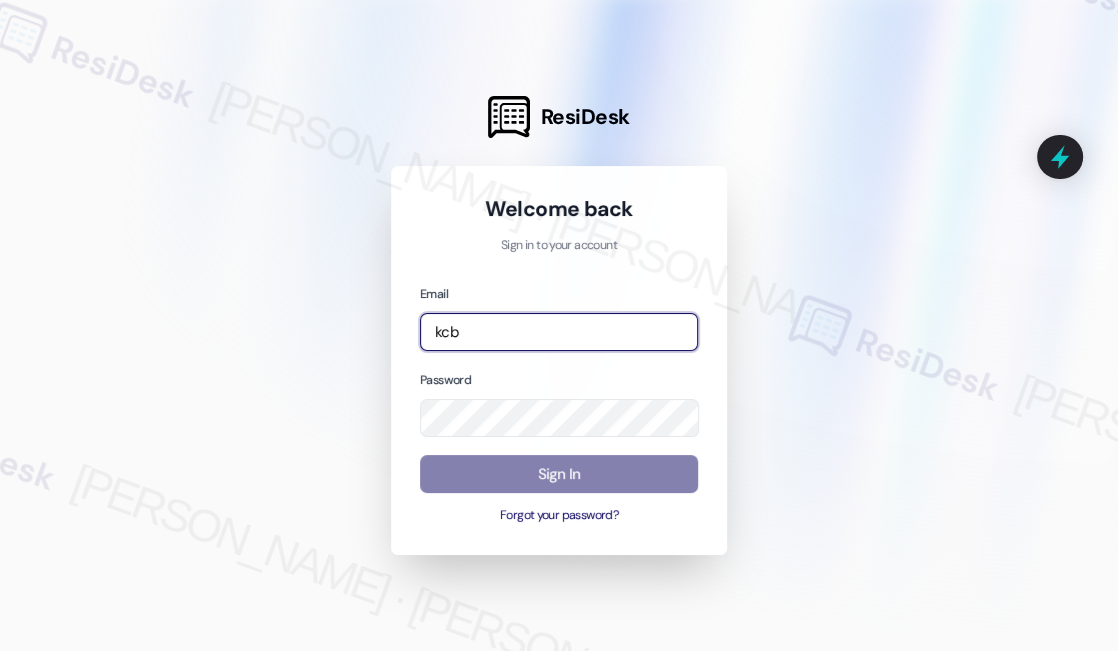 type on "automated-surveys-kcb_aperto-[PERSON_NAME].[PERSON_NAME]@kcb_[DOMAIN_NAME]" 